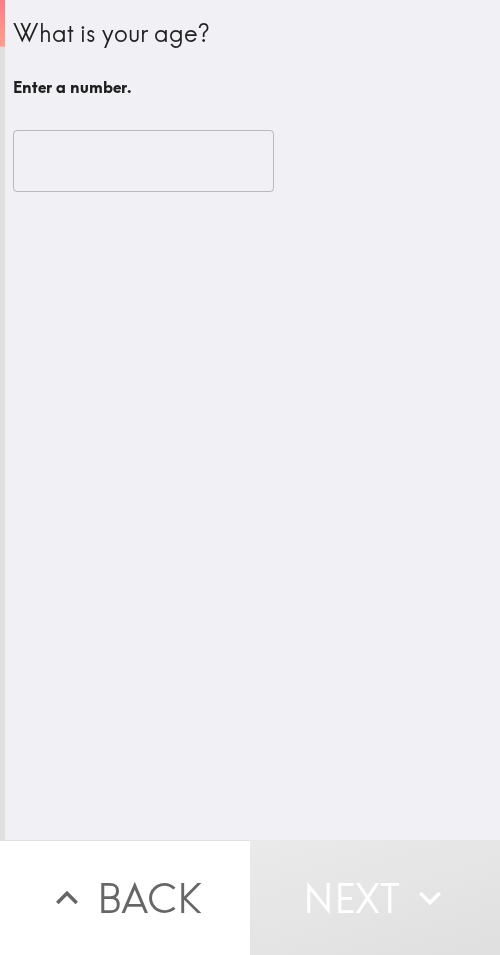 scroll, scrollTop: 0, scrollLeft: 0, axis: both 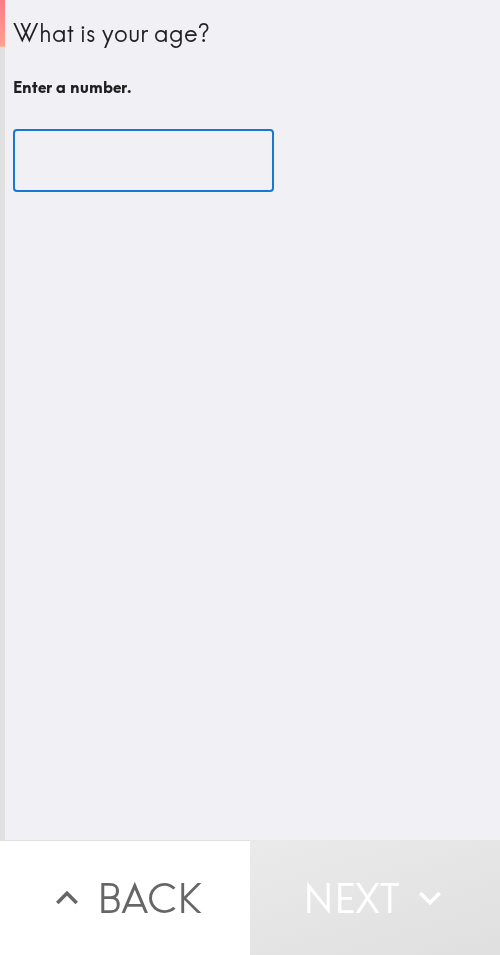 click at bounding box center (143, 161) 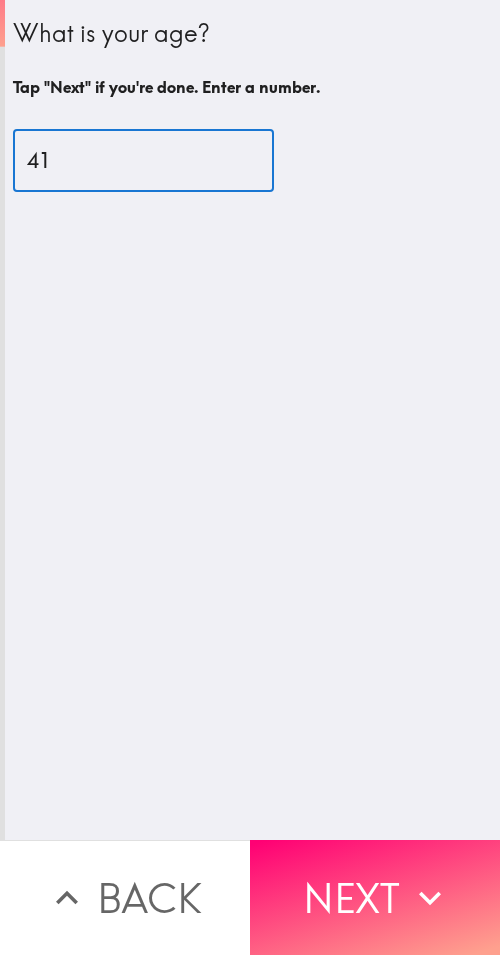 type on "41" 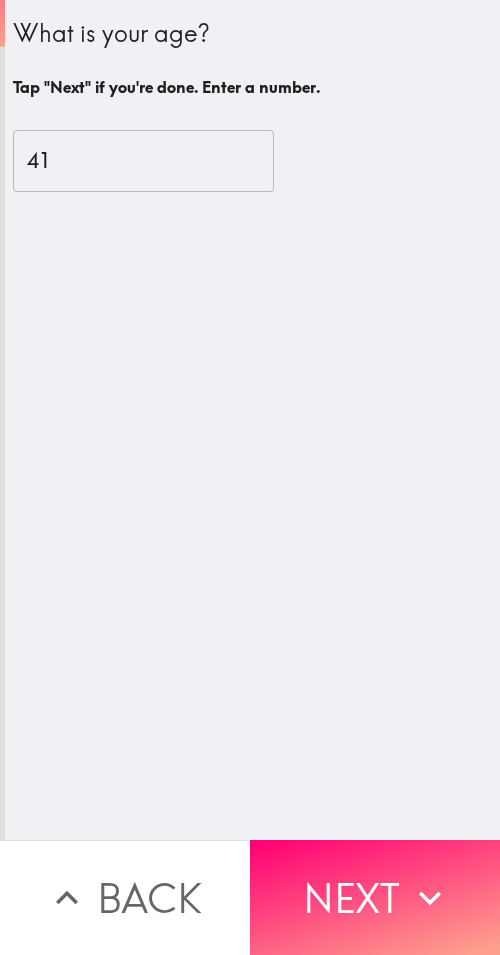 drag, startPoint x: 401, startPoint y: 882, endPoint x: 375, endPoint y: 883, distance: 26.019224 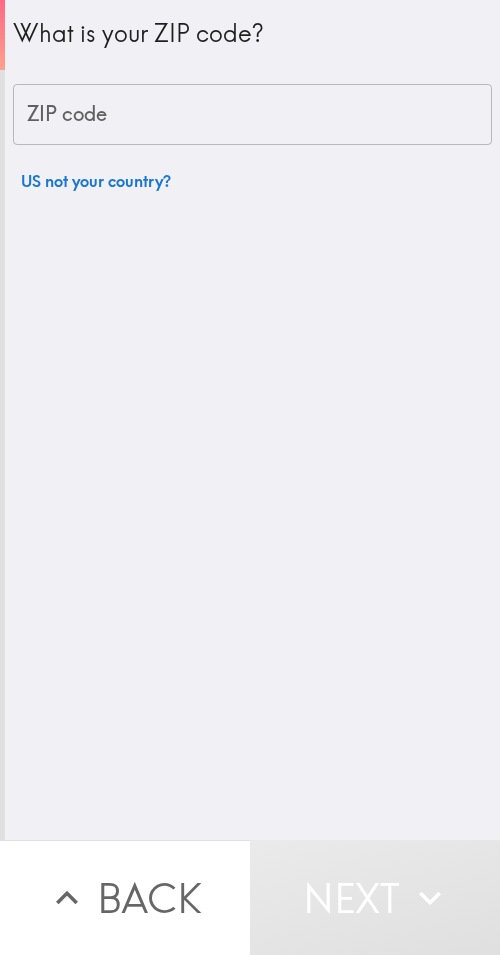 drag, startPoint x: 222, startPoint y: 126, endPoint x: 177, endPoint y: 161, distance: 57.00877 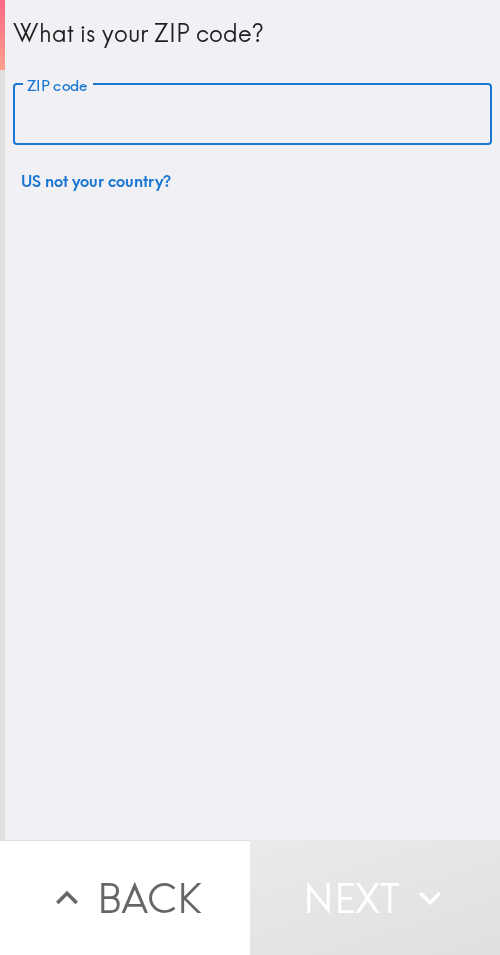paste on "11413" 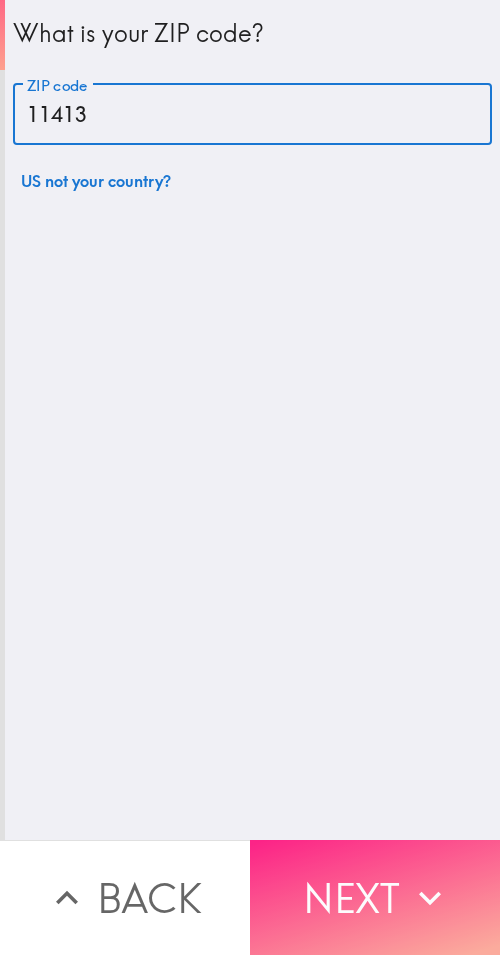 type on "11413" 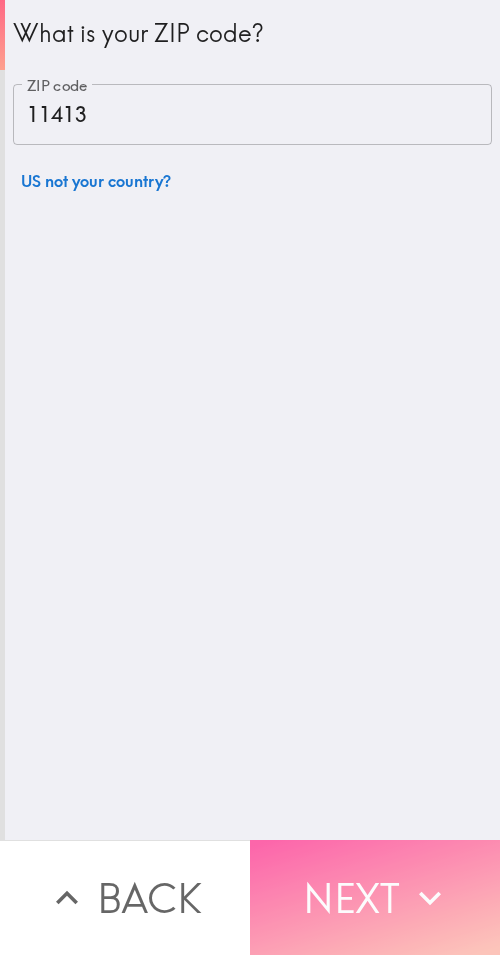 click on "Next" at bounding box center (375, 897) 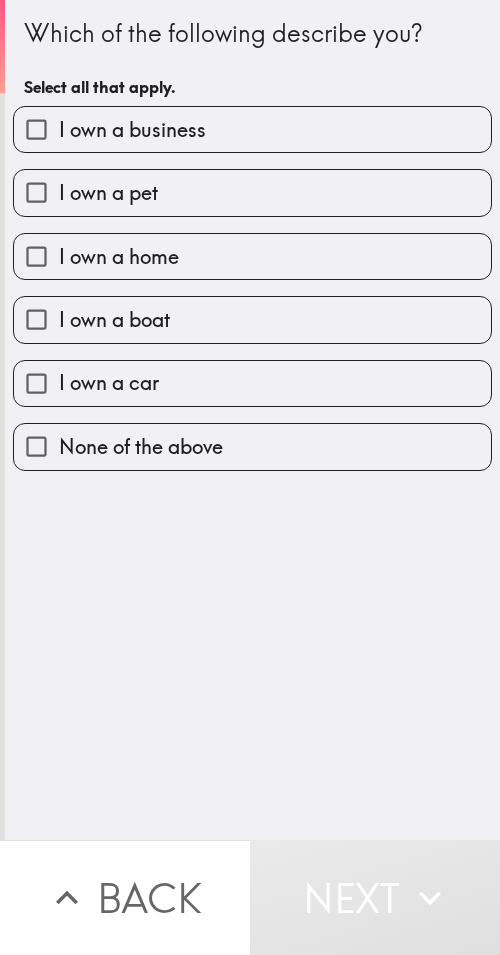 drag, startPoint x: 181, startPoint y: 637, endPoint x: 143, endPoint y: 641, distance: 38.209946 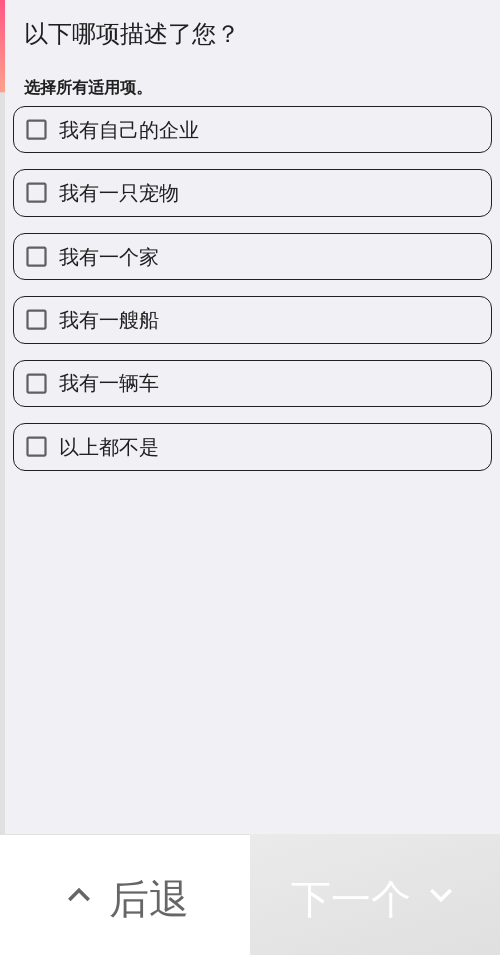 click on "我有一个家" at bounding box center (252, 256) 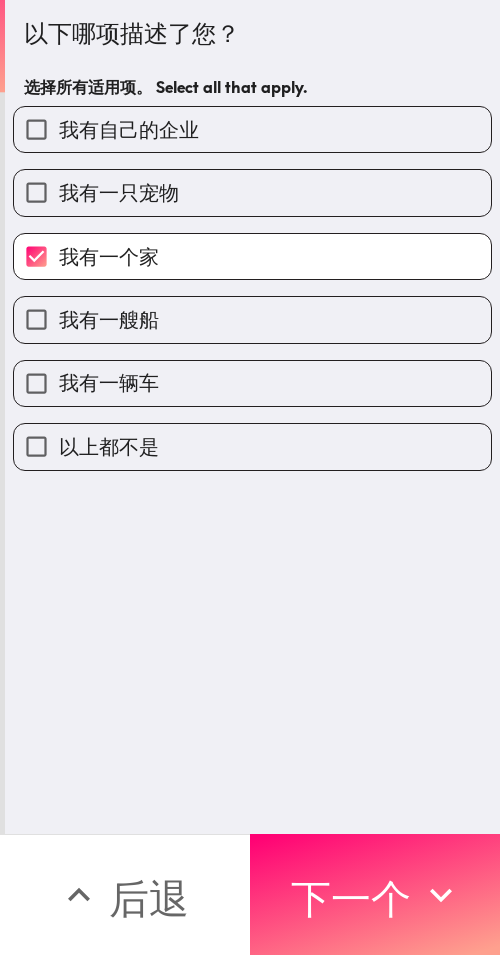 click on "我有自己的企业" at bounding box center [252, 129] 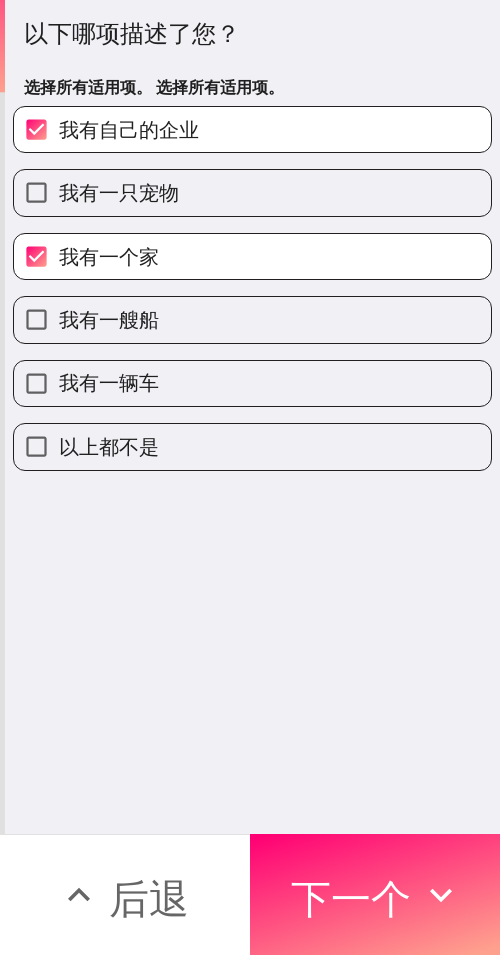 drag, startPoint x: 203, startPoint y: 390, endPoint x: 197, endPoint y: 399, distance: 10.816654 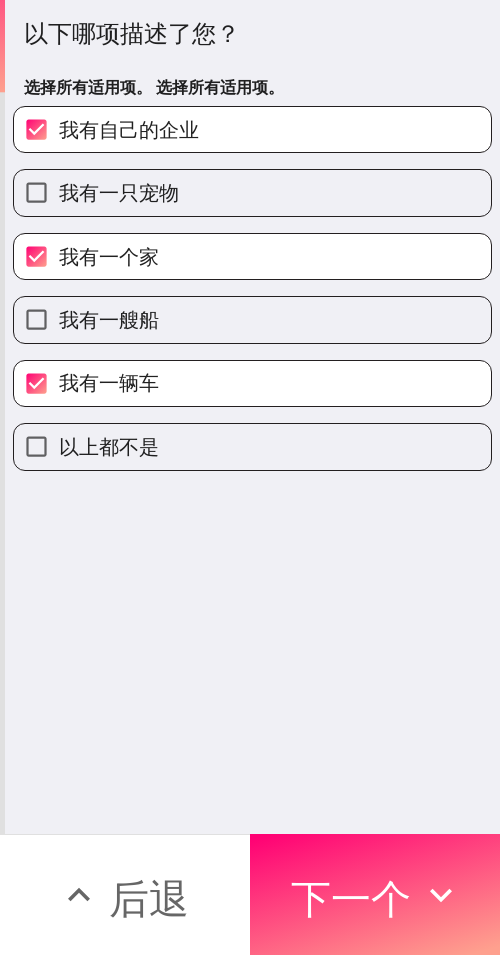 drag, startPoint x: 400, startPoint y: 879, endPoint x: 39, endPoint y: 672, distance: 416.137 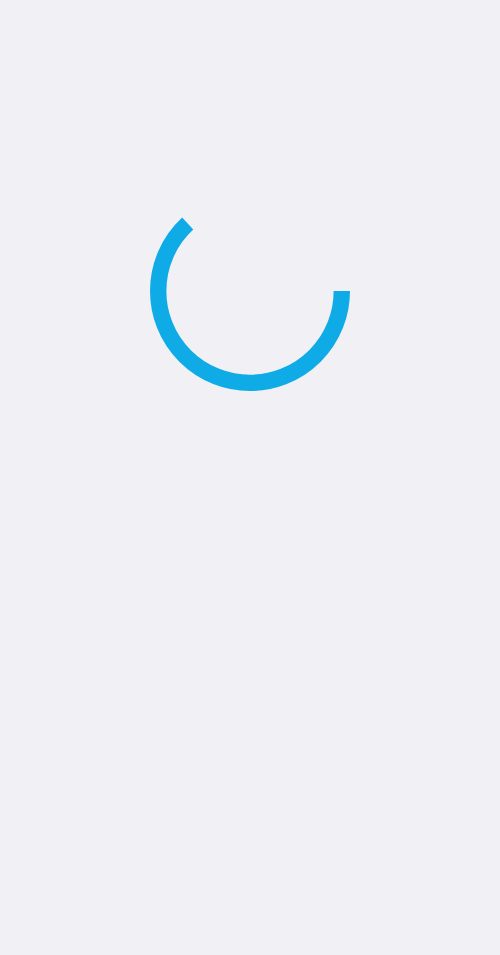 scroll, scrollTop: 0, scrollLeft: 0, axis: both 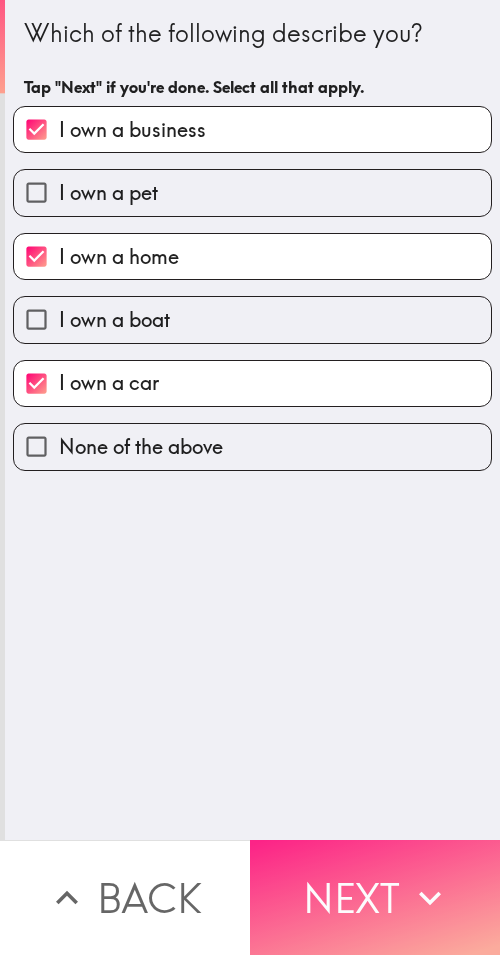 click on "Next" at bounding box center [375, 897] 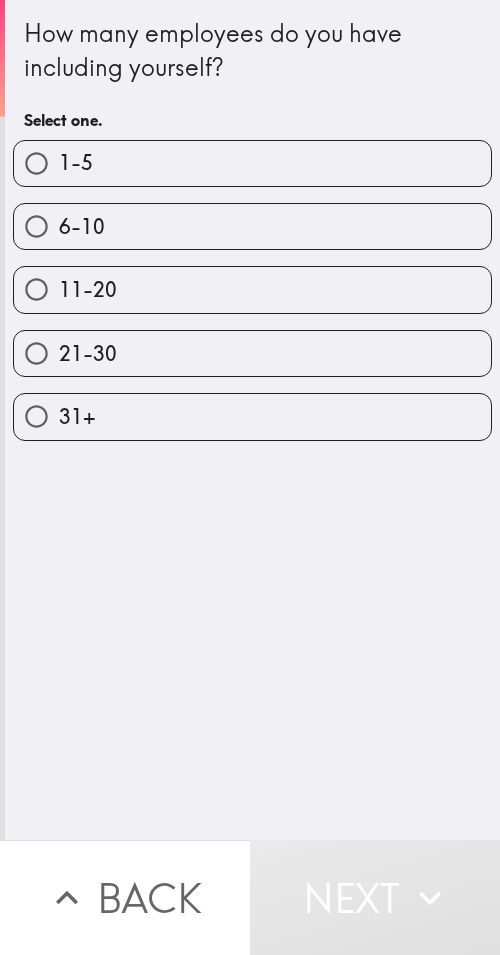 click on "21-30" at bounding box center [252, 353] 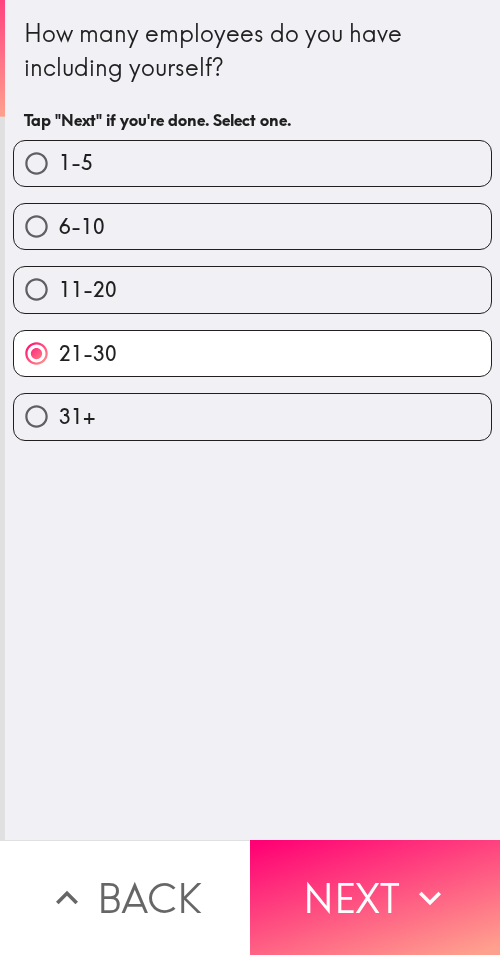 drag, startPoint x: 392, startPoint y: 888, endPoint x: 322, endPoint y: 858, distance: 76.15773 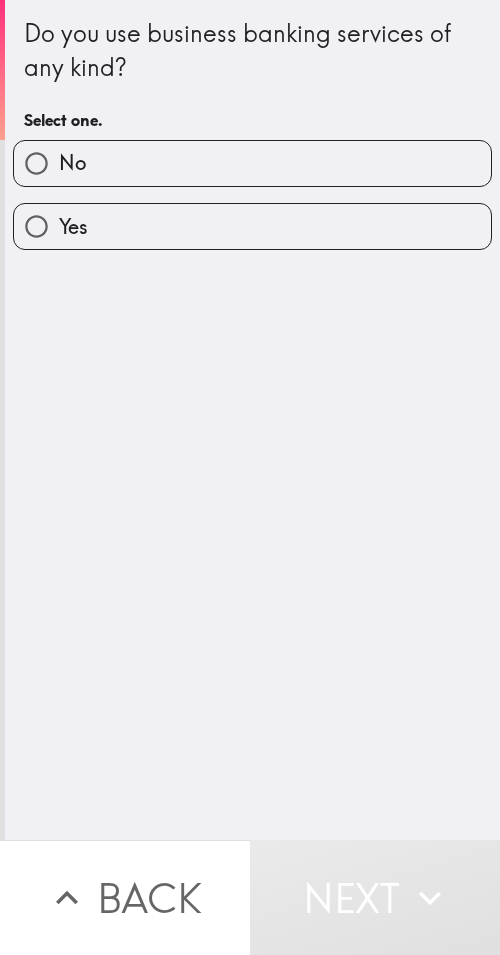 drag, startPoint x: 276, startPoint y: 231, endPoint x: 254, endPoint y: 253, distance: 31.112698 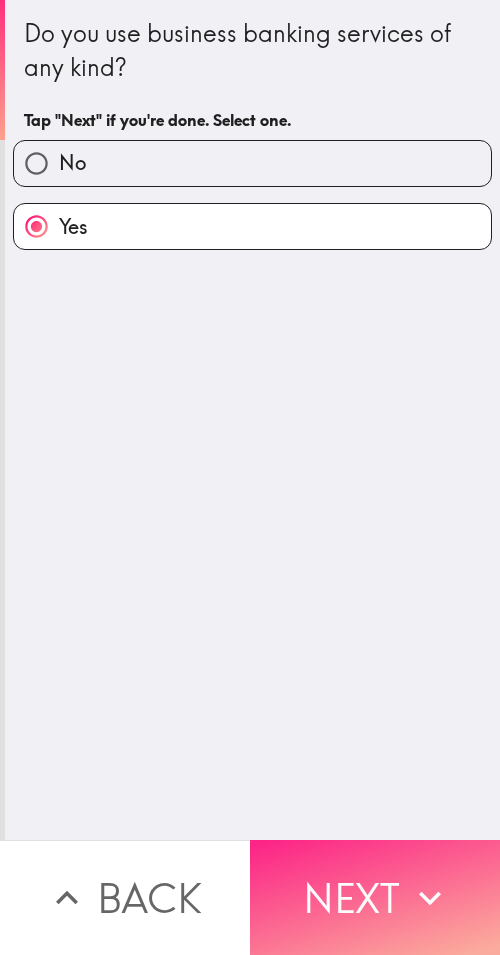 click 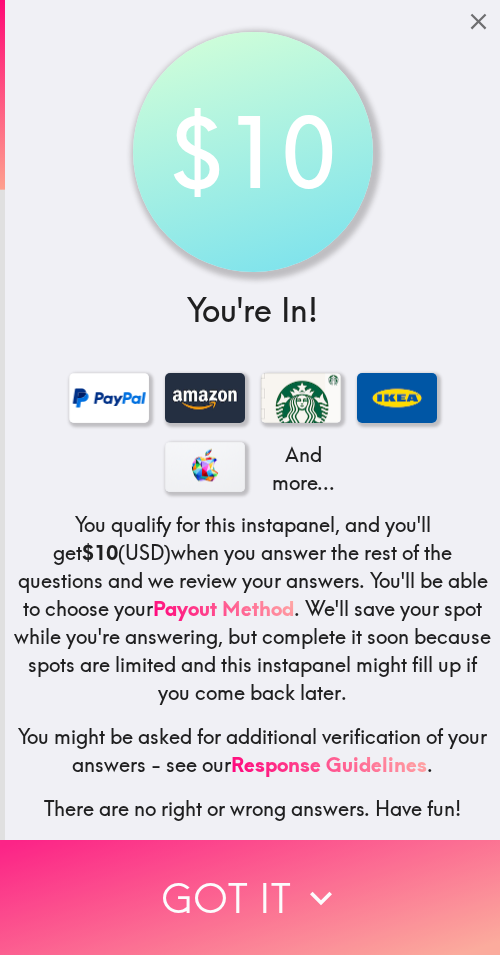 click on "Got it" at bounding box center [250, 897] 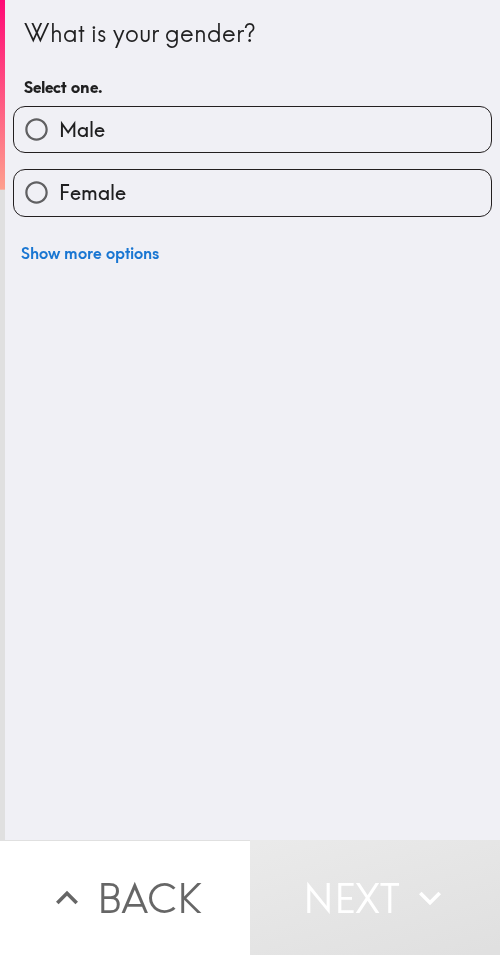 drag, startPoint x: 359, startPoint y: 203, endPoint x: 175, endPoint y: 285, distance: 201.44478 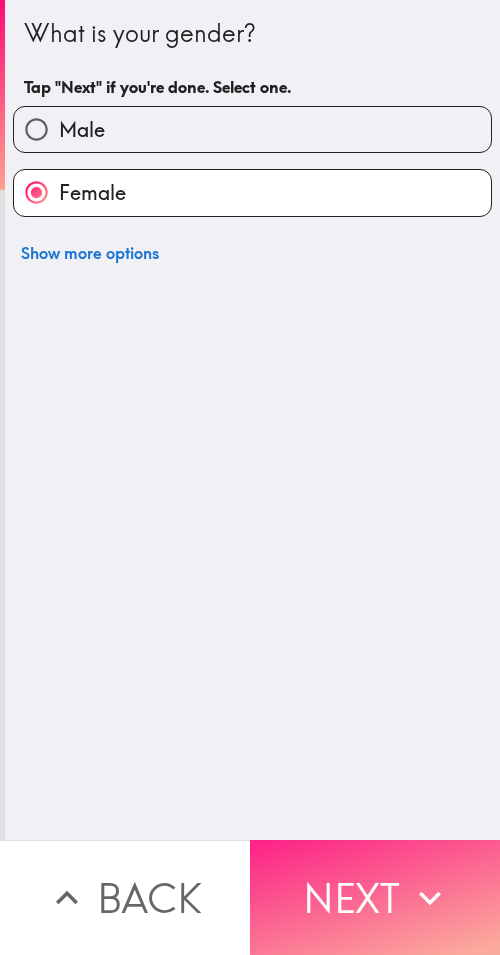 click on "Next" at bounding box center (375, 897) 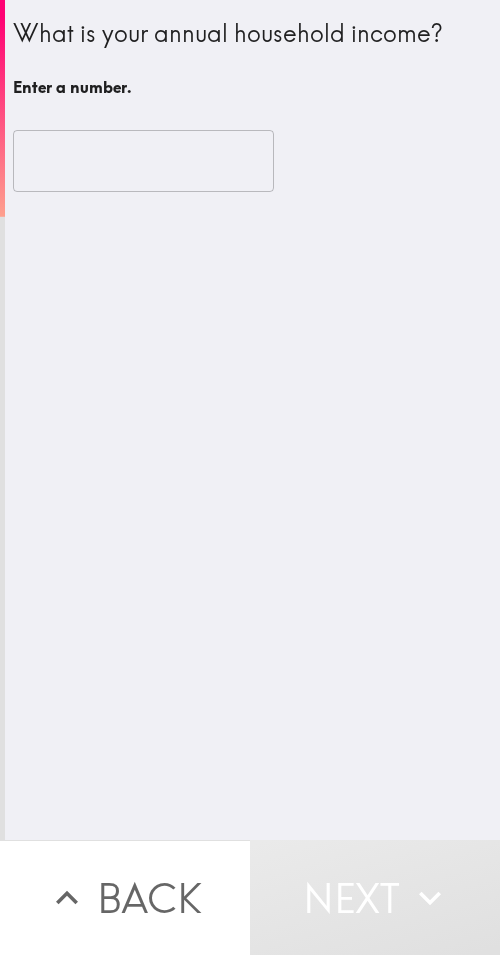 type 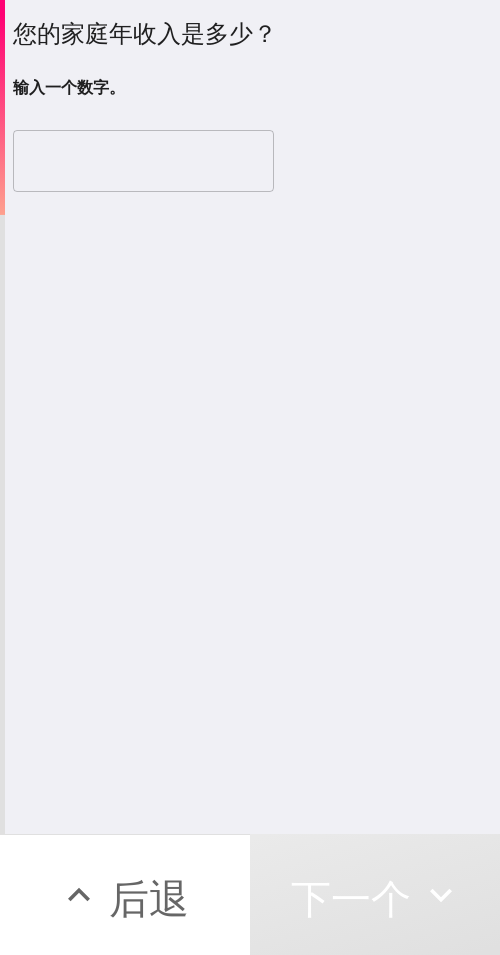 click on "您的家庭年收入是多少？ 输入一个数字。 ​" at bounding box center [252, 417] 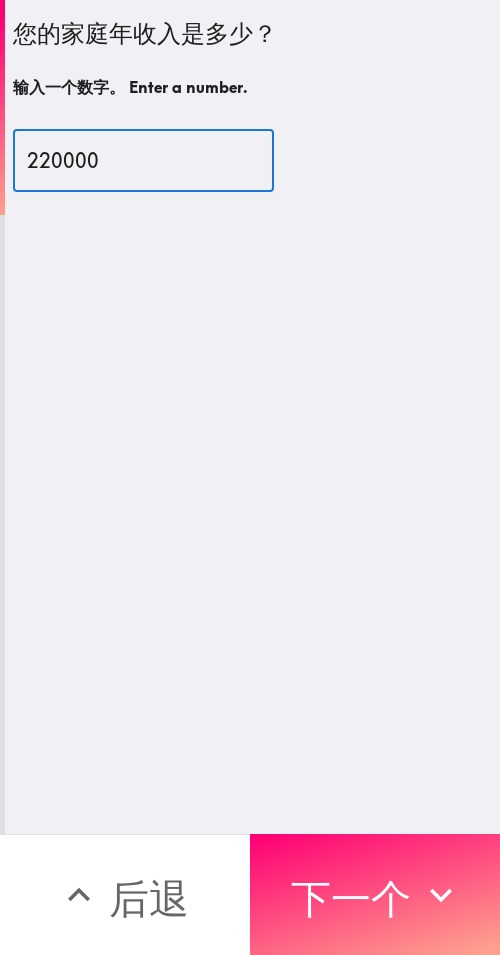 type on "220000" 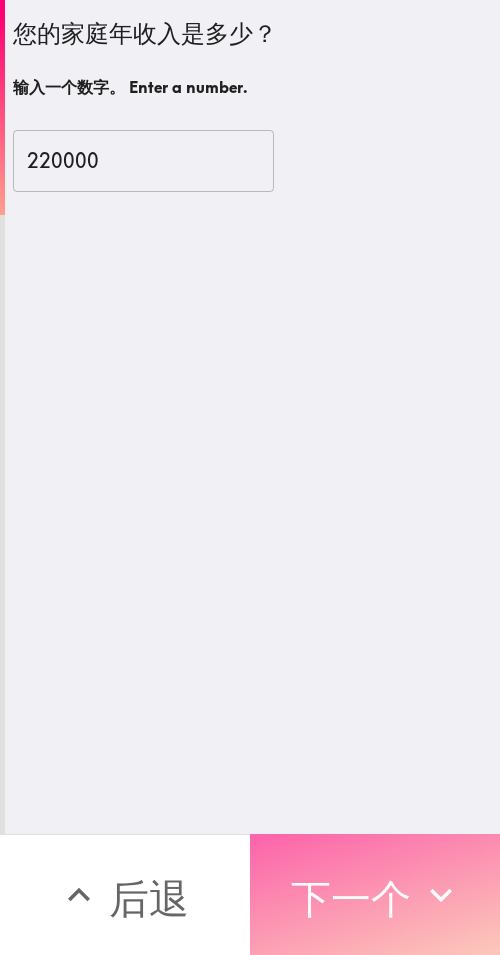 click on "下一个" at bounding box center [351, 898] 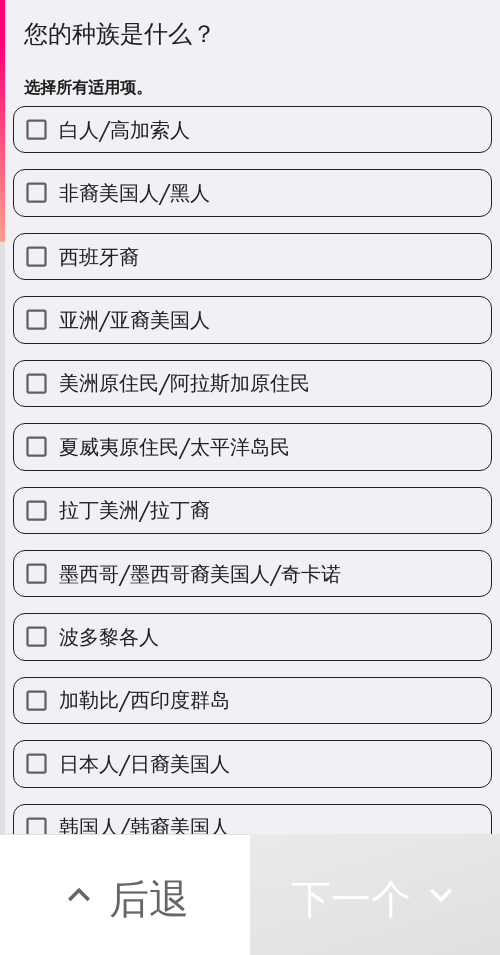 drag, startPoint x: 450, startPoint y: 322, endPoint x: 436, endPoint y: 322, distance: 14 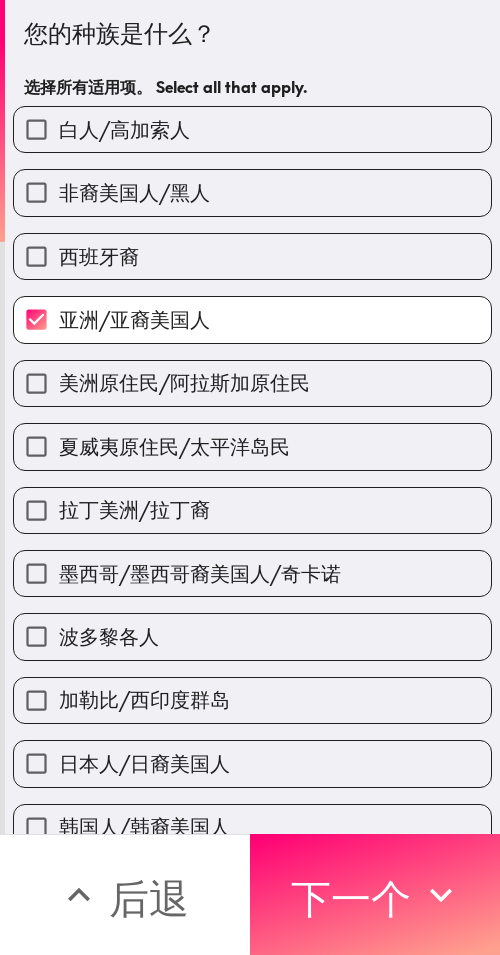 click on "西班牙裔" at bounding box center [252, 256] 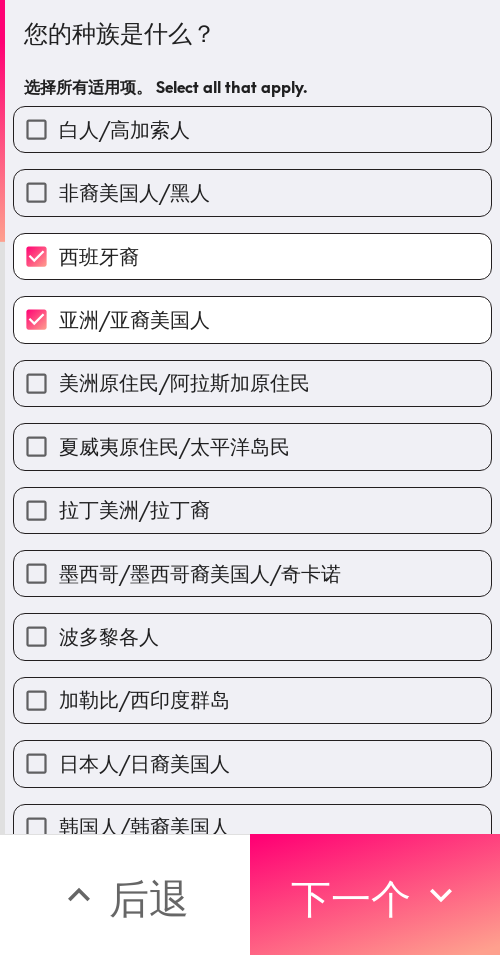 click on "亚洲/亚裔美国人" at bounding box center (252, 319) 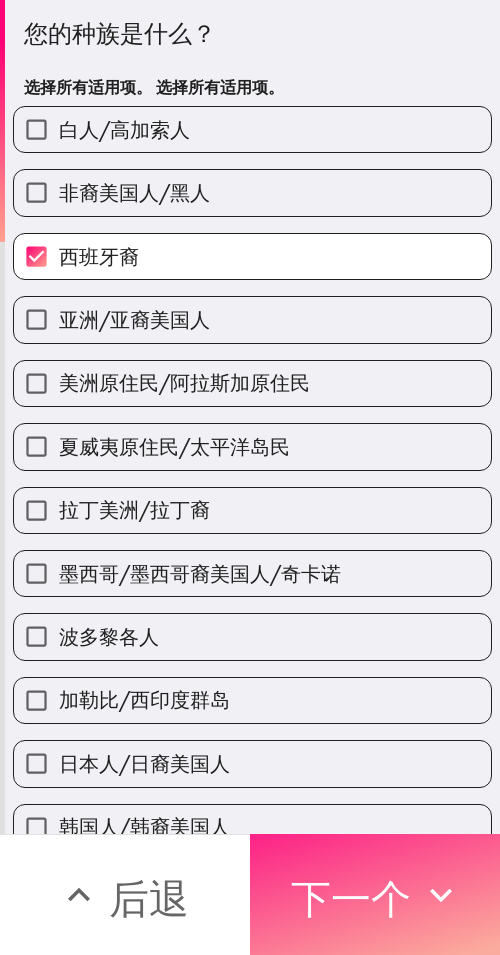 click on "下一个" at bounding box center (351, 898) 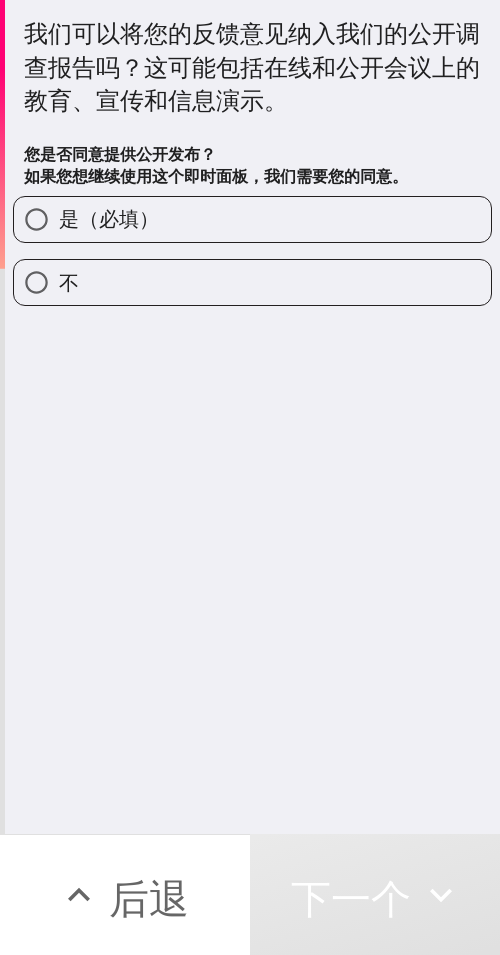 click on "是（必填）" at bounding box center [252, 219] 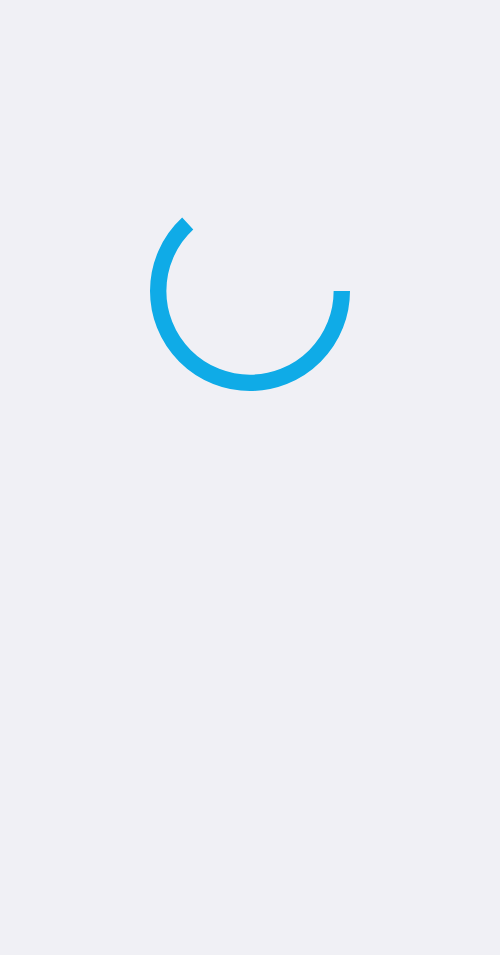 scroll, scrollTop: 0, scrollLeft: 0, axis: both 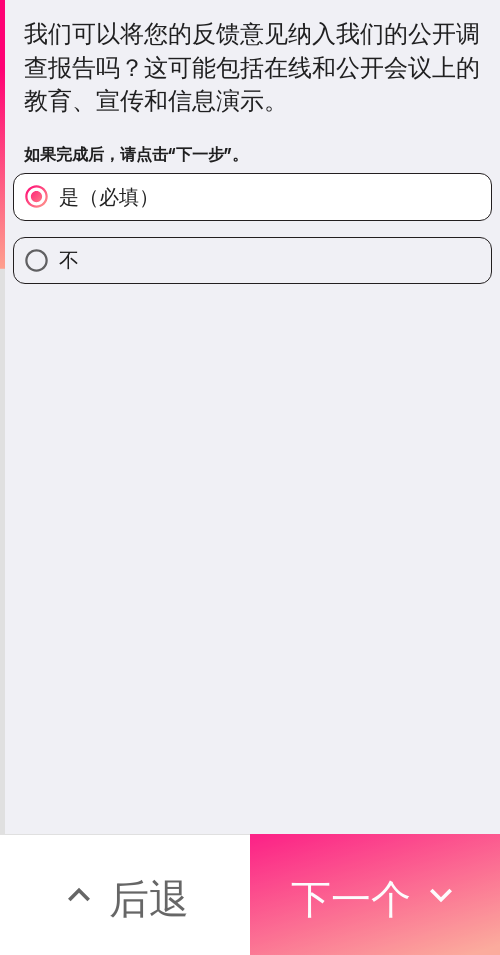 click on "下一个" at bounding box center (375, 894) 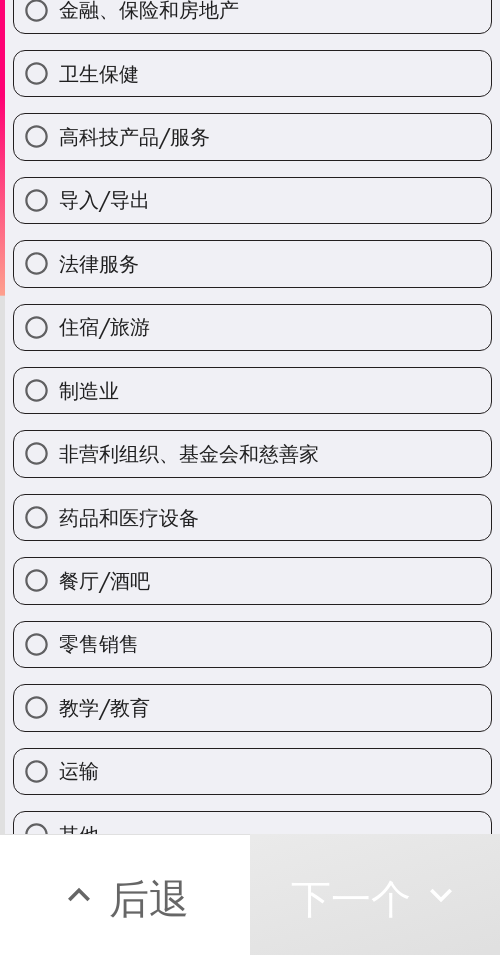 scroll, scrollTop: 539, scrollLeft: 0, axis: vertical 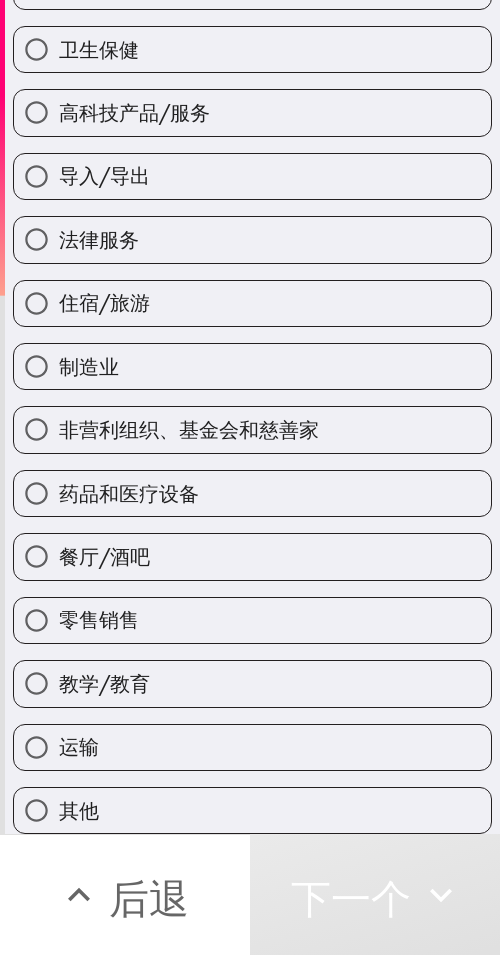 click on "教学/教育" at bounding box center (252, 683) 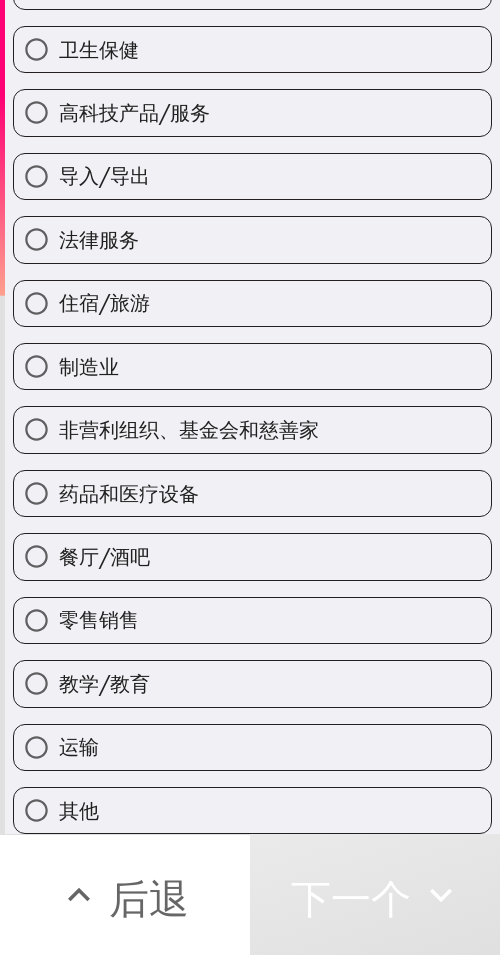 radio on "true" 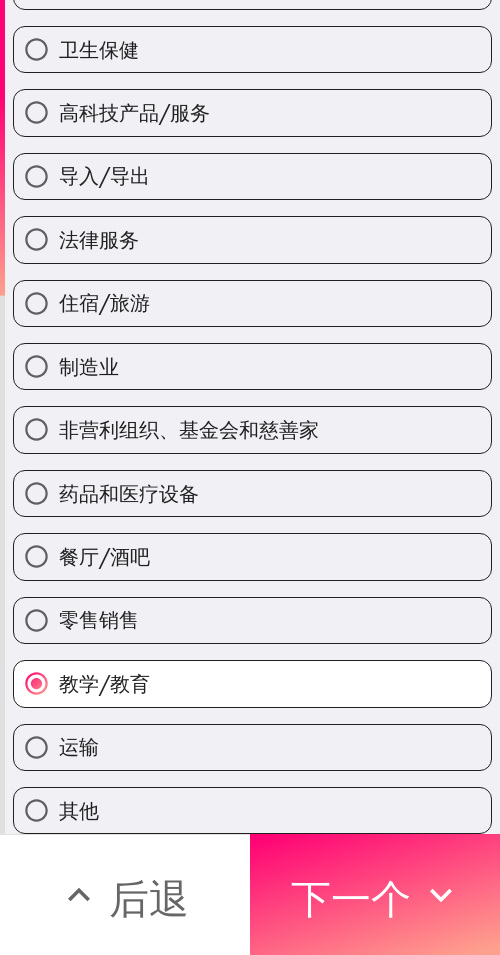 drag, startPoint x: 416, startPoint y: 871, endPoint x: 95, endPoint y: 870, distance: 321.00156 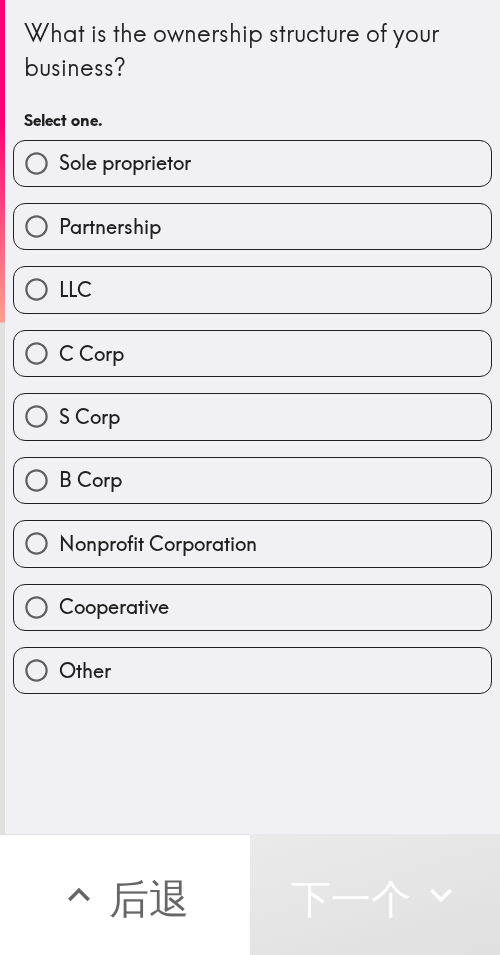 scroll, scrollTop: 0, scrollLeft: 0, axis: both 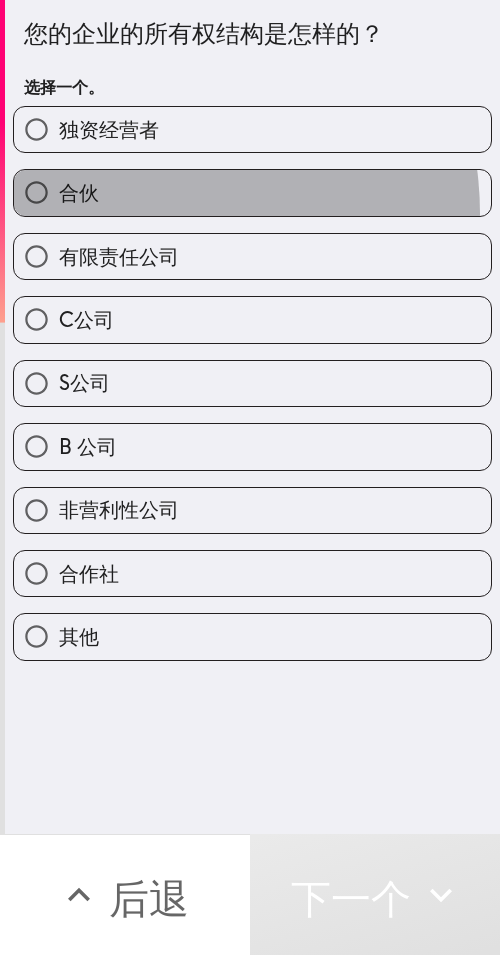 click on "合伙" at bounding box center (252, 192) 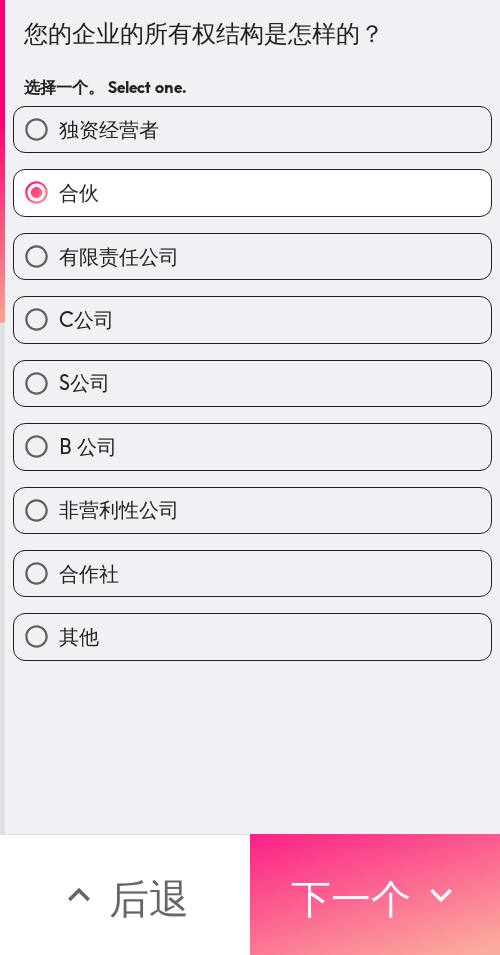 click 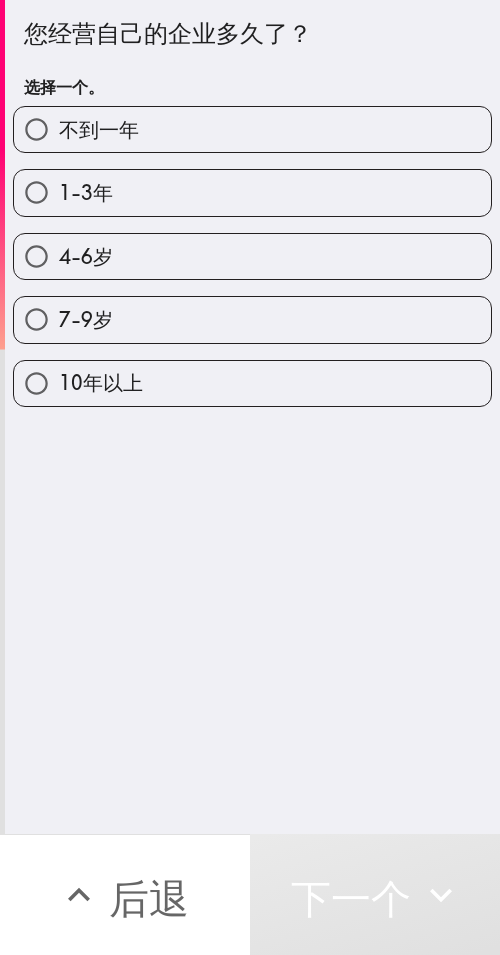 drag, startPoint x: 258, startPoint y: 256, endPoint x: 163, endPoint y: 309, distance: 108.78419 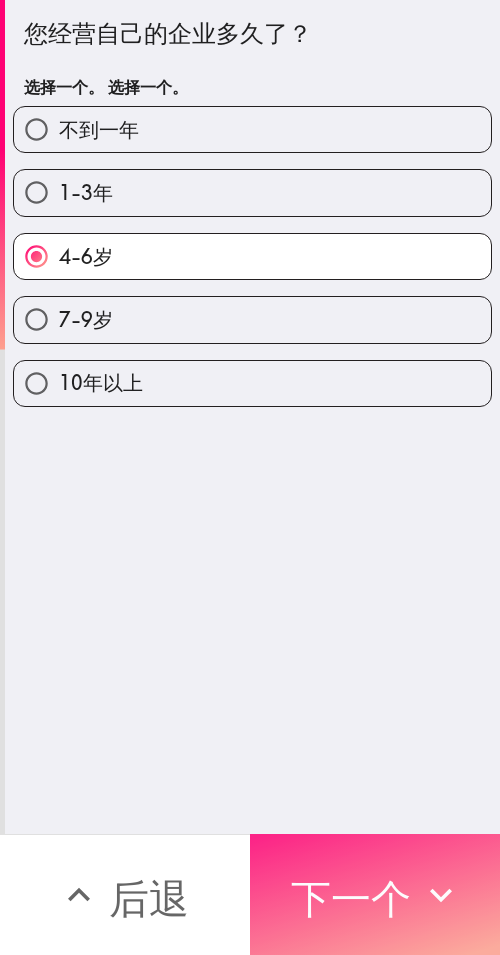 drag, startPoint x: 319, startPoint y: 861, endPoint x: 262, endPoint y: 835, distance: 62.649822 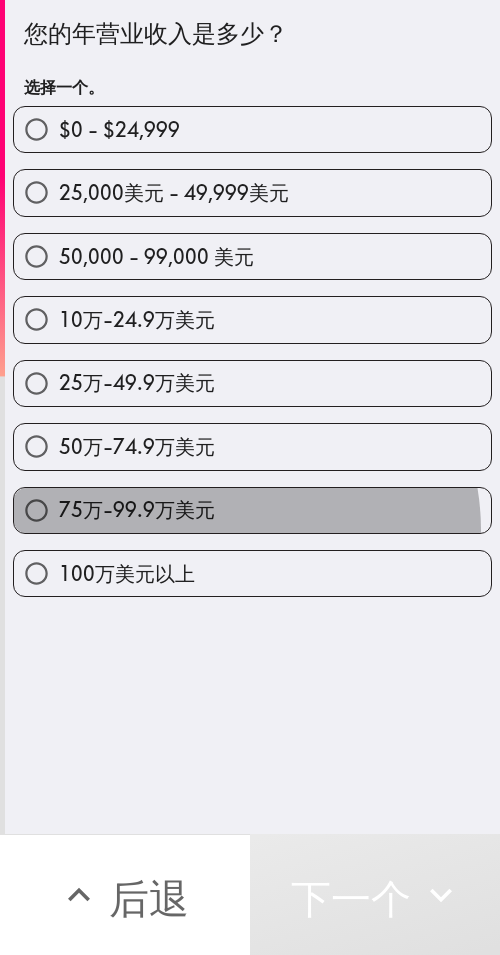 click on "75万-99.9万美元" at bounding box center (252, 510) 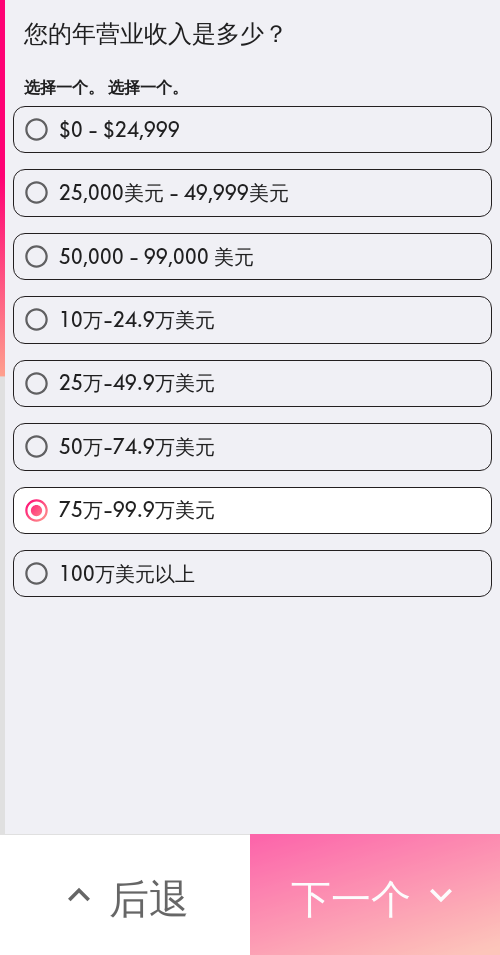 click on "下一个" at bounding box center [351, 898] 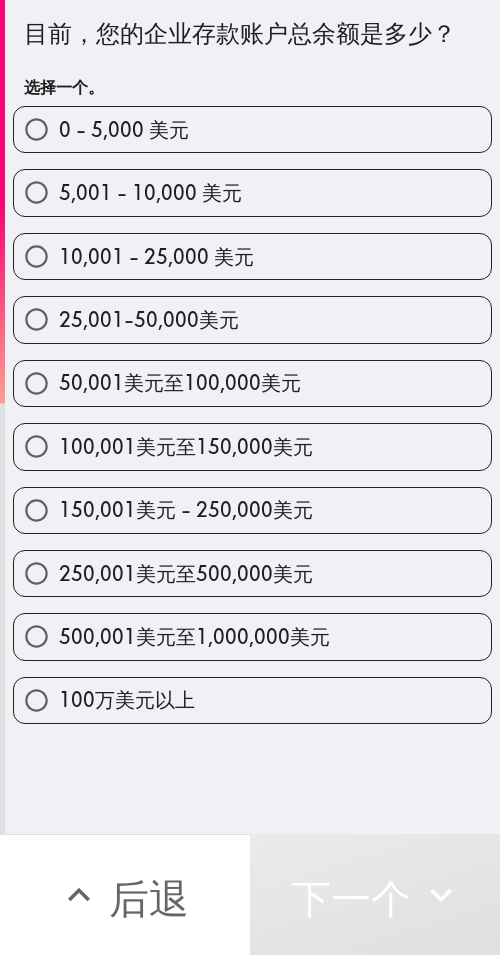 drag, startPoint x: 251, startPoint y: 587, endPoint x: 1, endPoint y: 663, distance: 261.29675 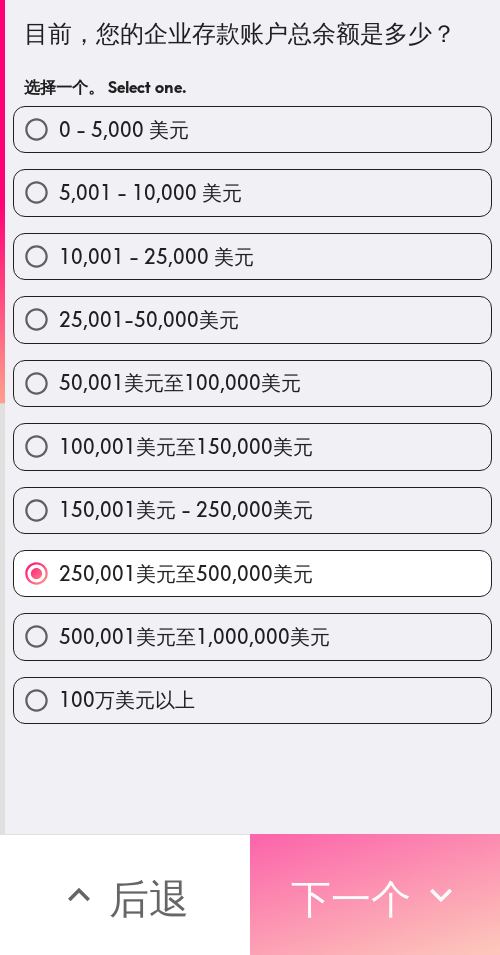 click on "下一个" at bounding box center (375, 894) 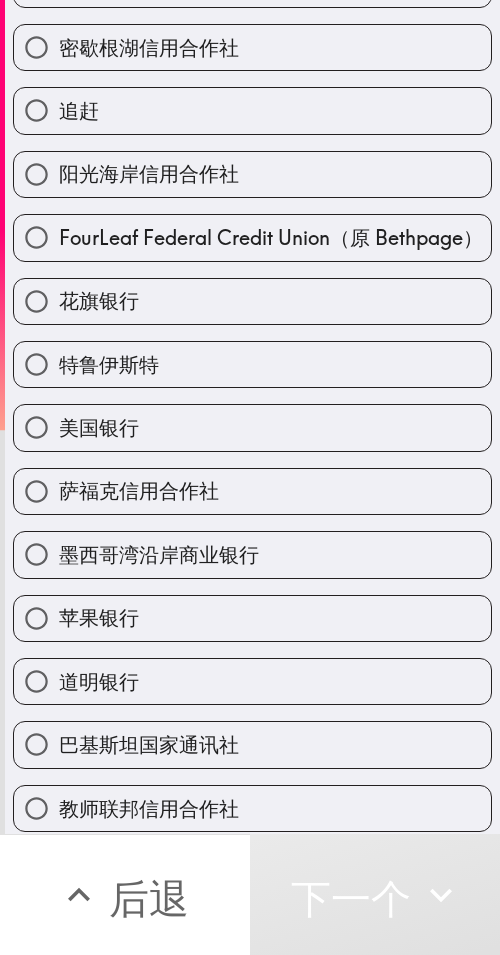 scroll, scrollTop: 296, scrollLeft: 0, axis: vertical 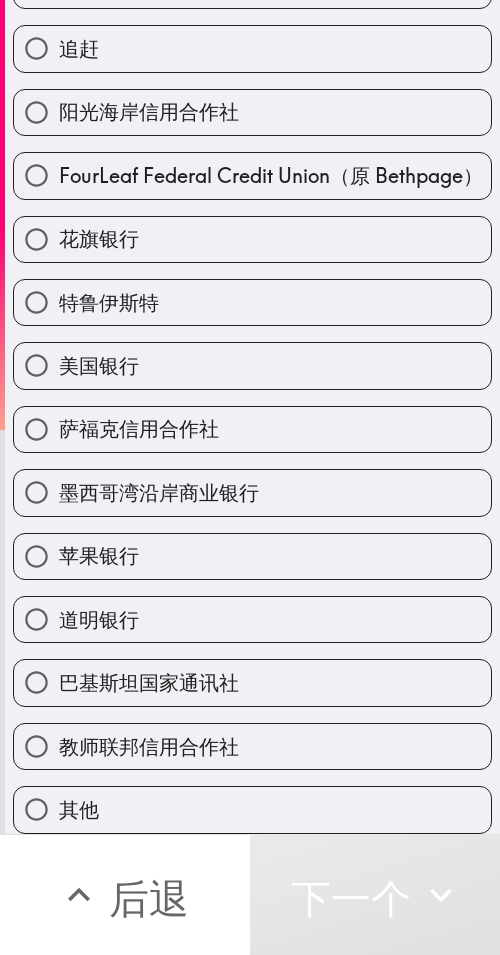 click on "道明银行" at bounding box center [252, 619] 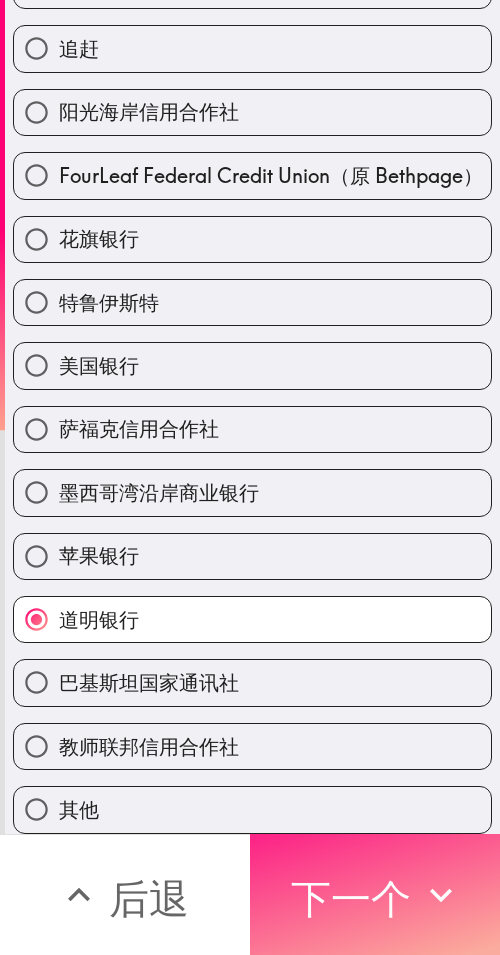 click on "下一个" at bounding box center [351, 898] 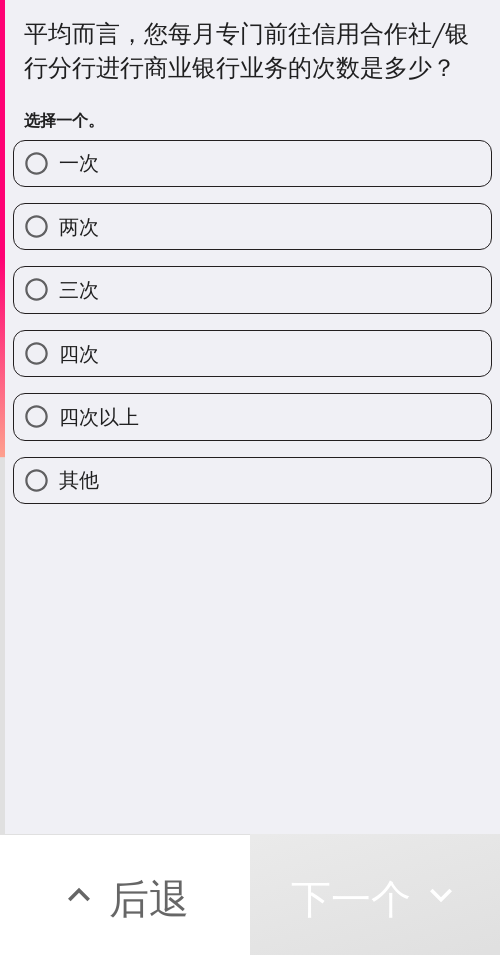 click on "四次以上" at bounding box center [252, 416] 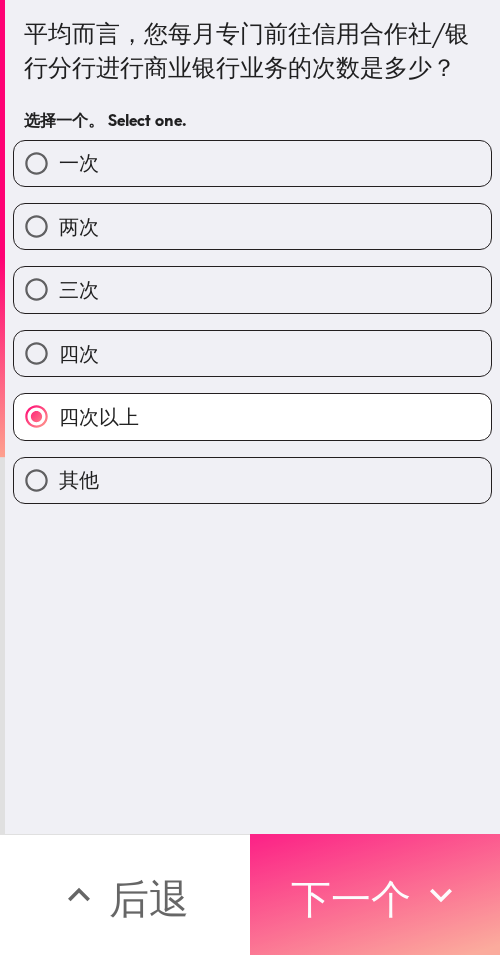 click on "下一个" at bounding box center [351, 898] 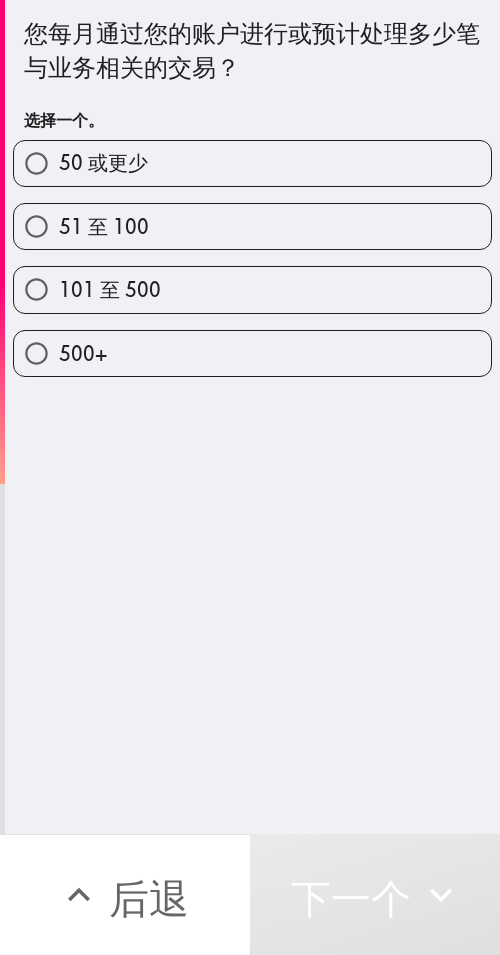 click on "101 至 500" at bounding box center [252, 289] 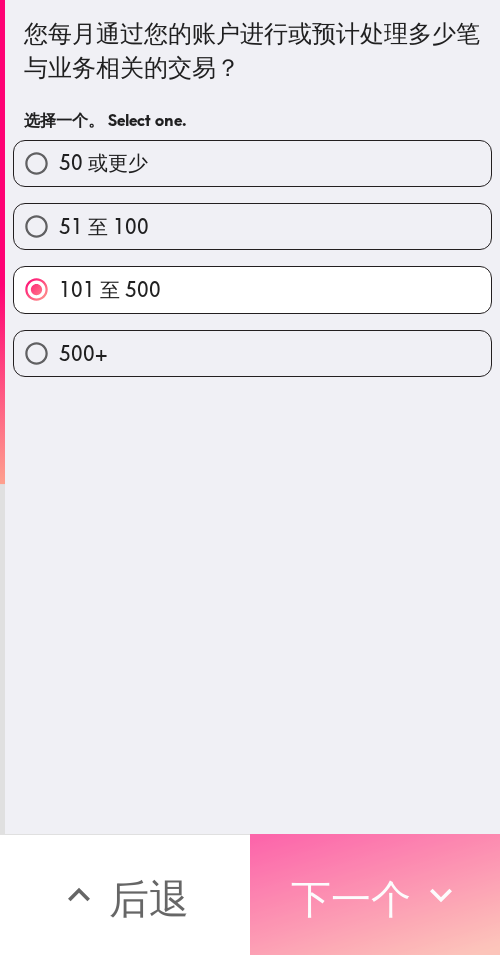 click 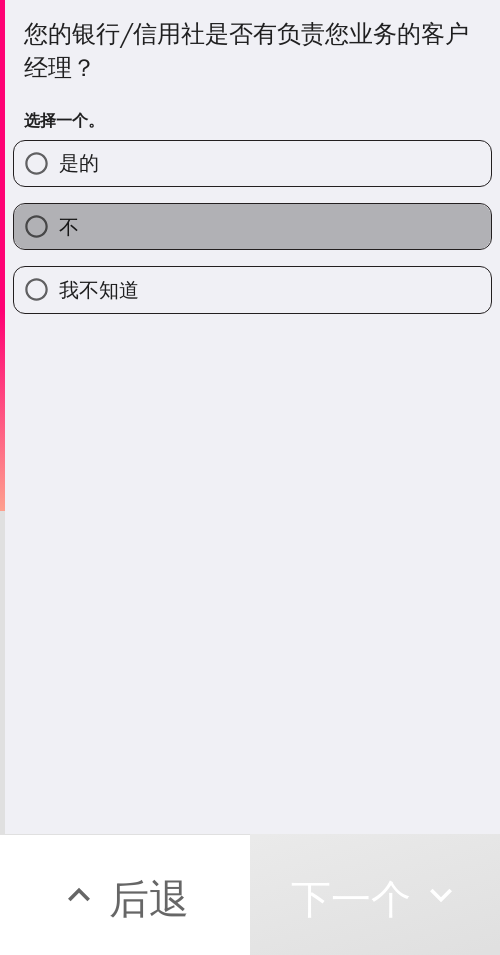 click on "不" at bounding box center [252, 226] 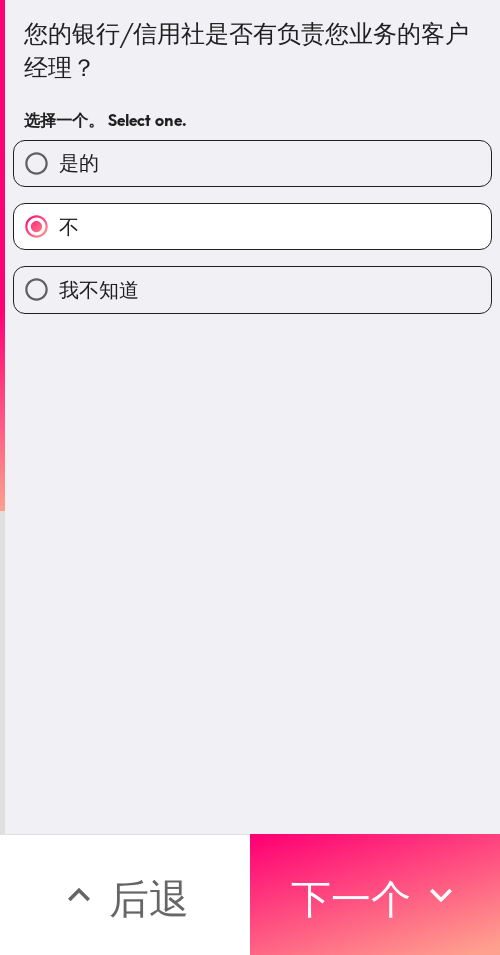 click on "是的" at bounding box center (252, 163) 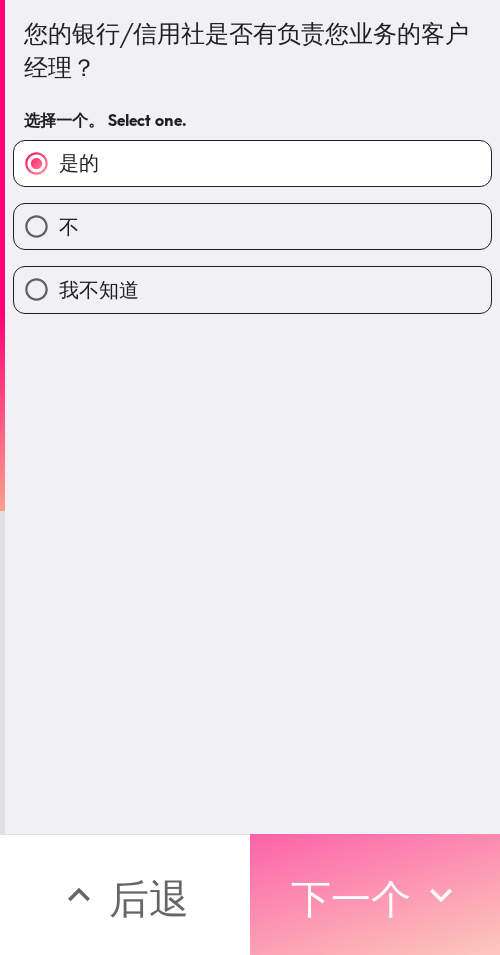 click 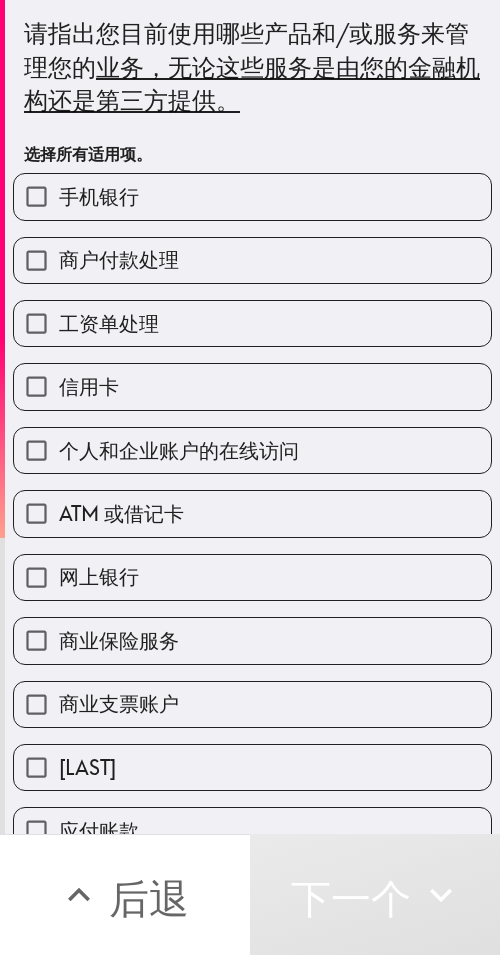 click on "商户付款处理" at bounding box center (252, 260) 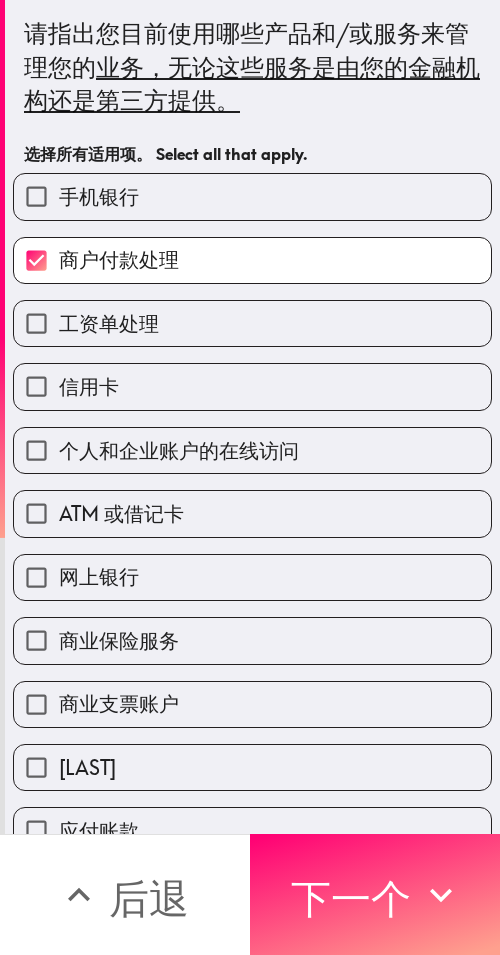 click on "工资单处理" at bounding box center [252, 323] 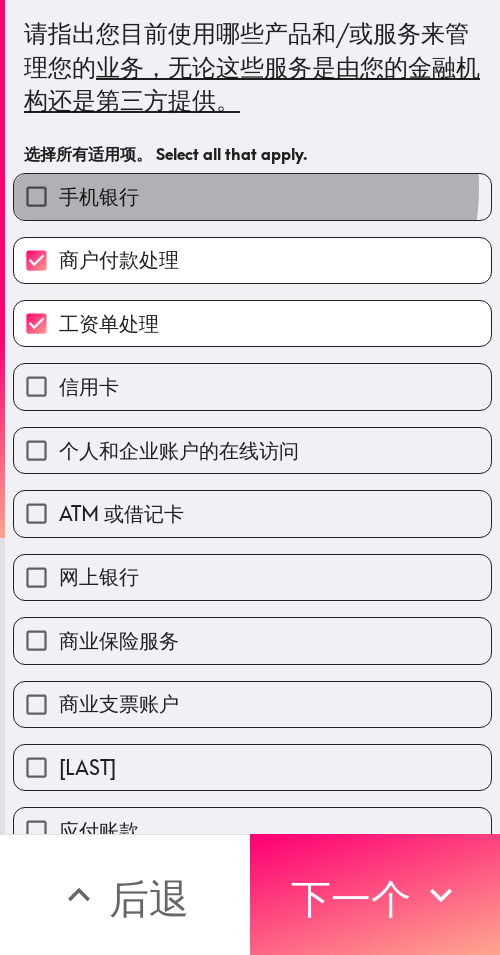 drag, startPoint x: 216, startPoint y: 187, endPoint x: 263, endPoint y: 312, distance: 133.544 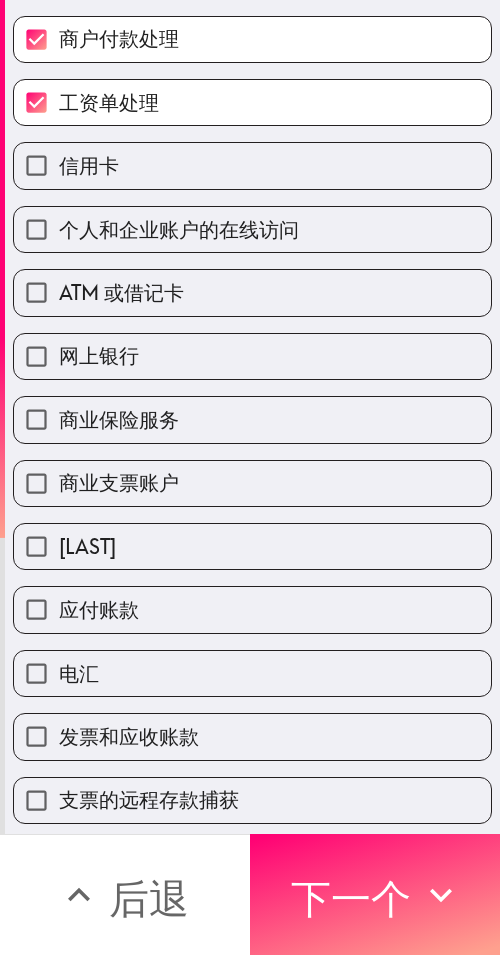 scroll, scrollTop: 353, scrollLeft: 0, axis: vertical 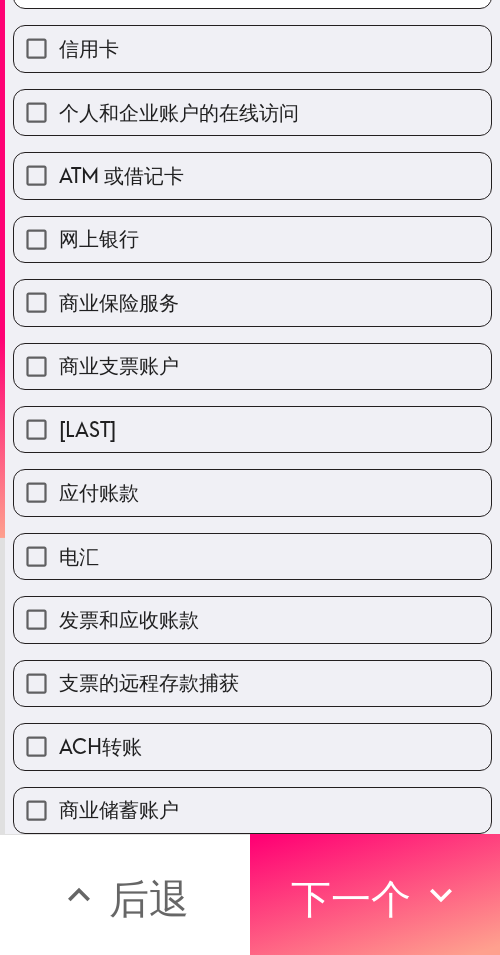click on "网上银行" at bounding box center (252, 239) 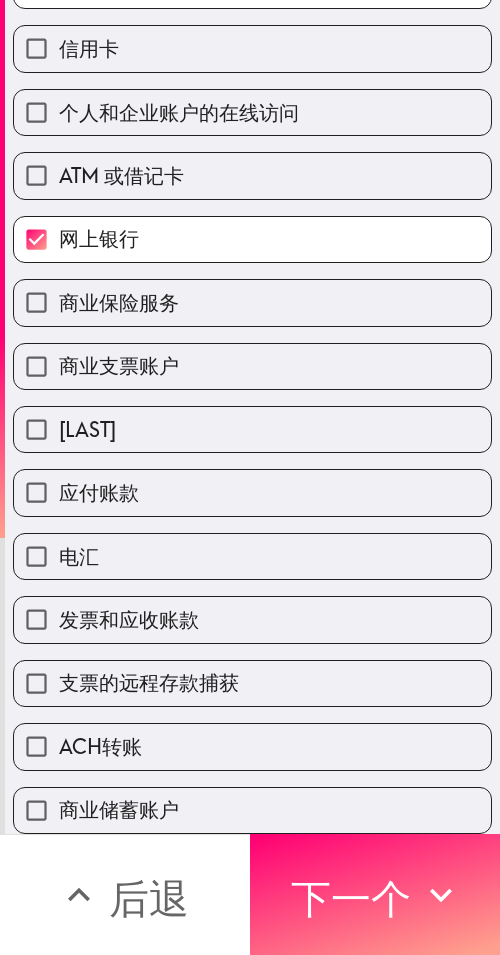 click on "应付账款" at bounding box center (252, 492) 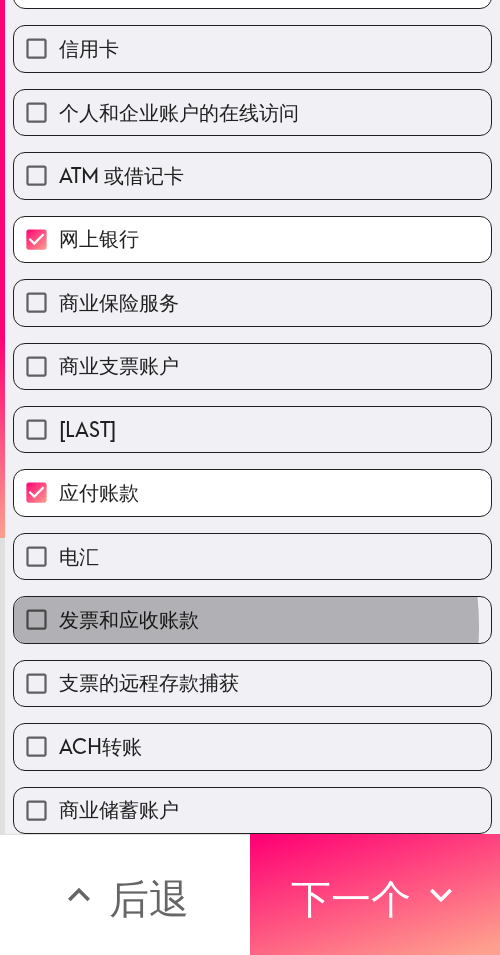 click on "发票和应收账款" at bounding box center [129, 619] 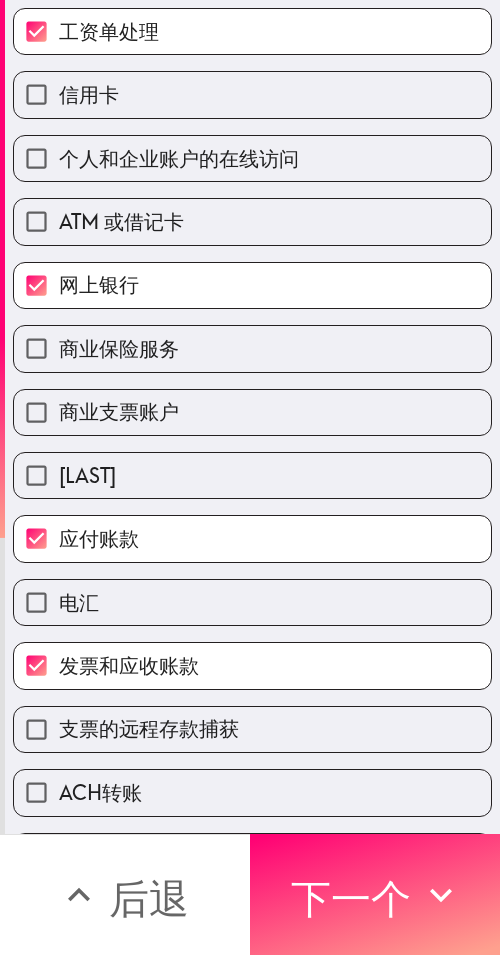 scroll, scrollTop: 353, scrollLeft: 0, axis: vertical 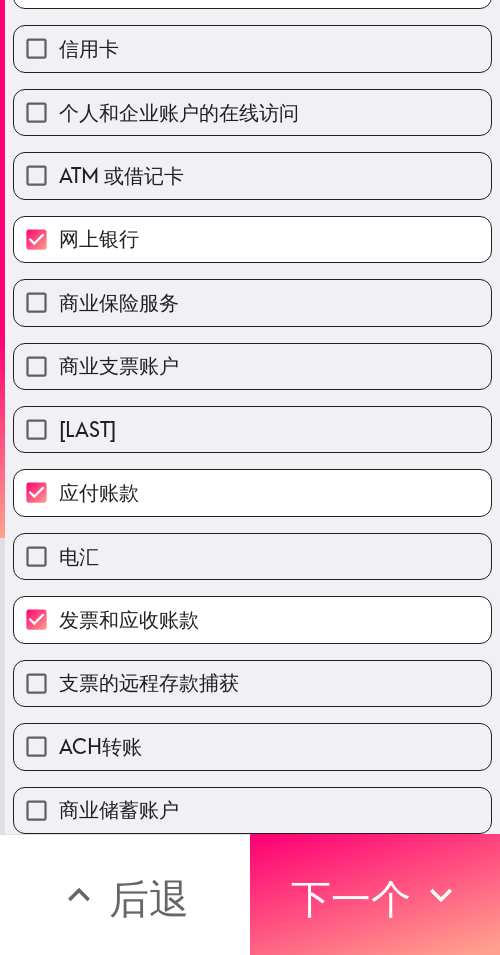 click on "商业支票账户" at bounding box center (252, 366) 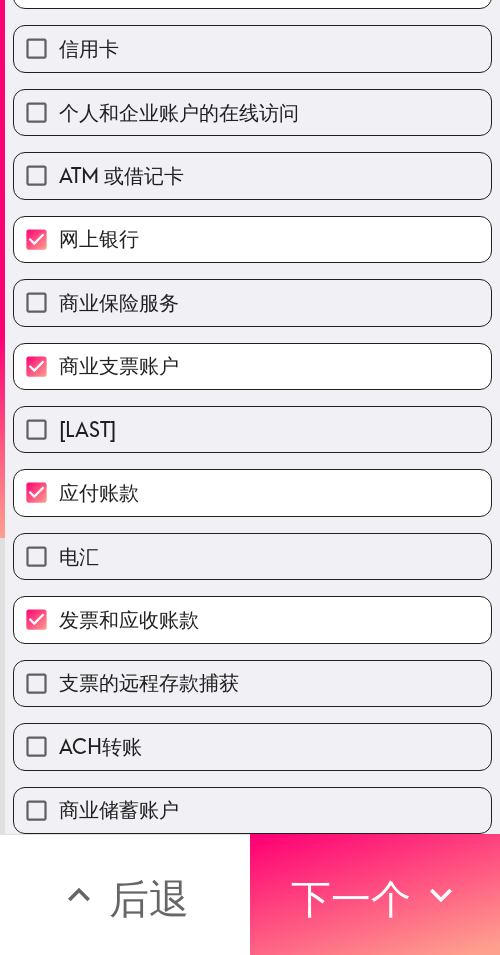 click on "商业保险服务" at bounding box center (252, 302) 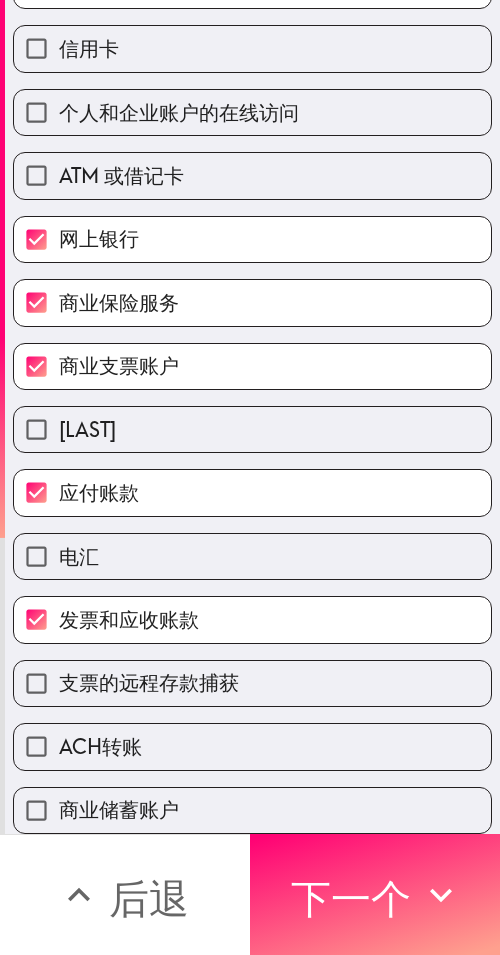 scroll, scrollTop: 353, scrollLeft: 0, axis: vertical 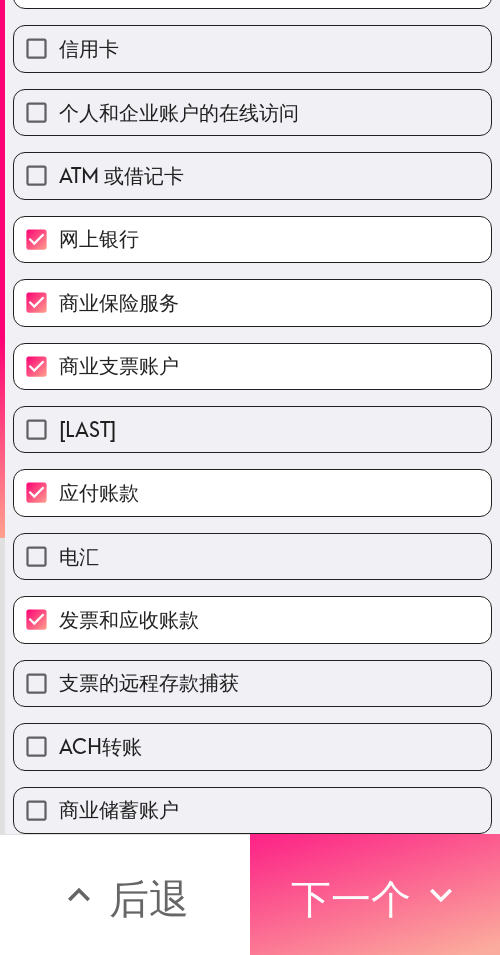 click 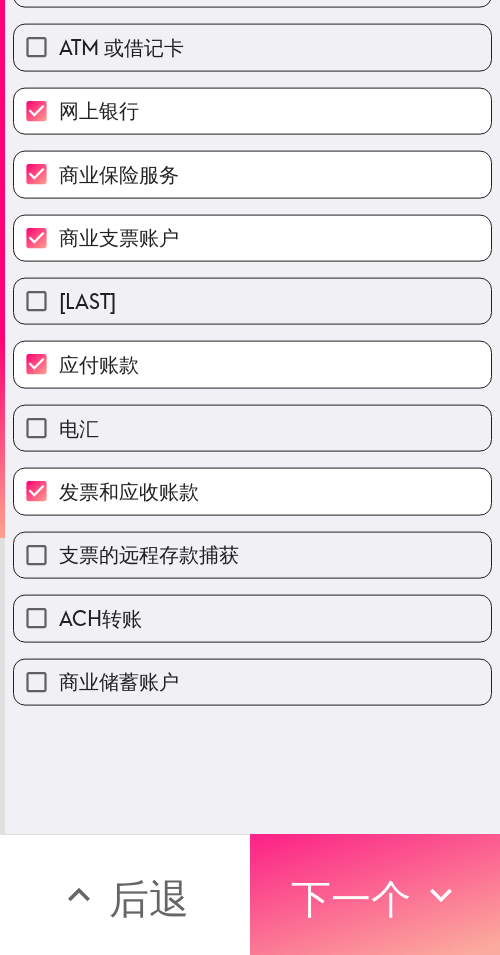 scroll, scrollTop: 0, scrollLeft: 0, axis: both 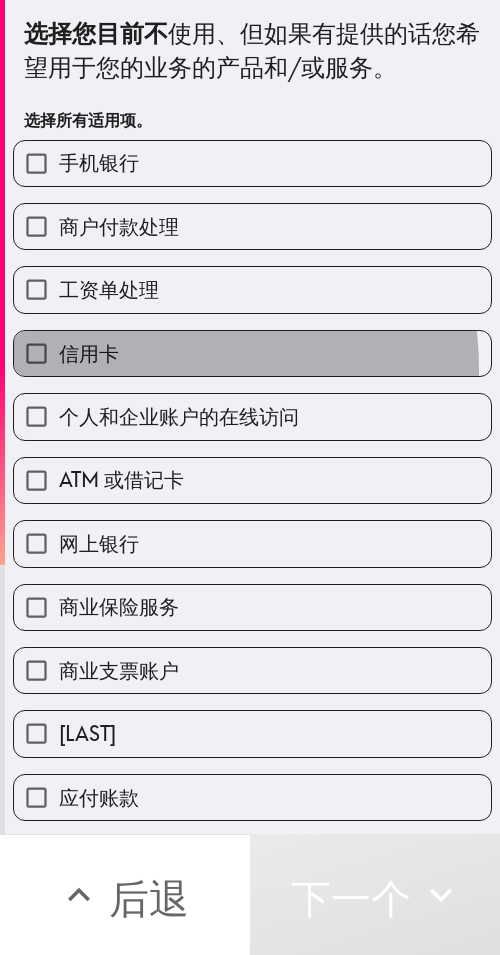 click on "信用卡" at bounding box center [252, 353] 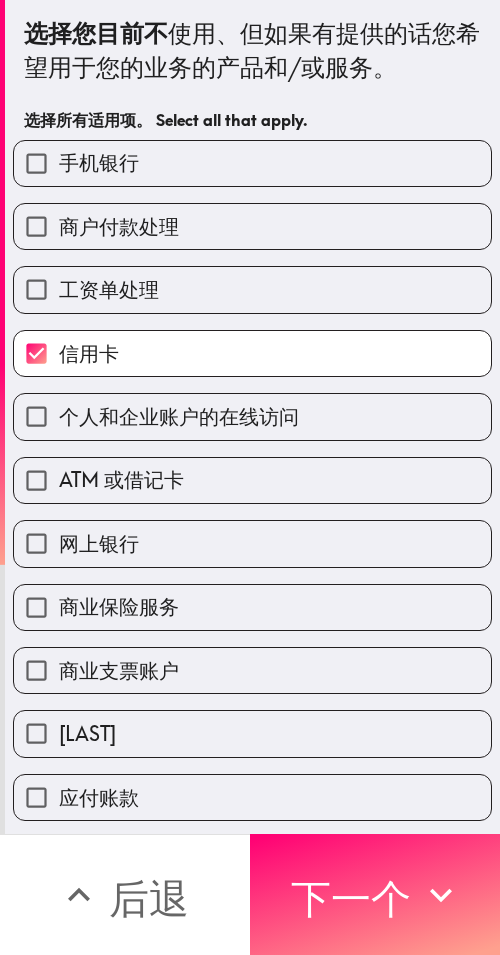 drag, startPoint x: 151, startPoint y: 419, endPoint x: 149, endPoint y: 453, distance: 34.058773 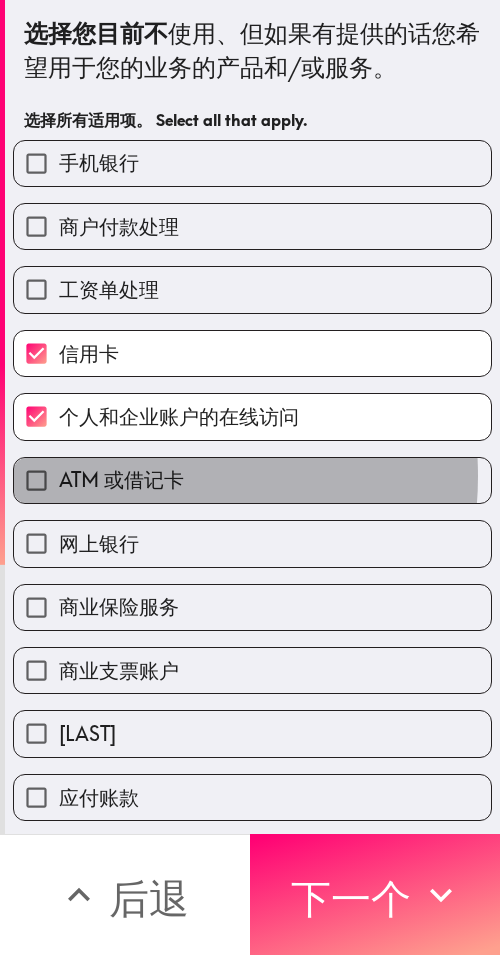 click on "ATM 或借记卡" at bounding box center [121, 479] 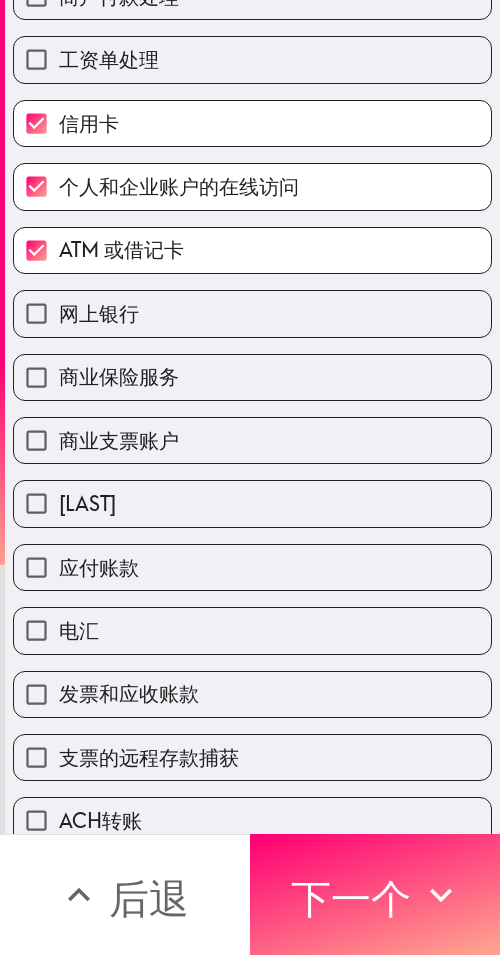 scroll, scrollTop: 300, scrollLeft: 0, axis: vertical 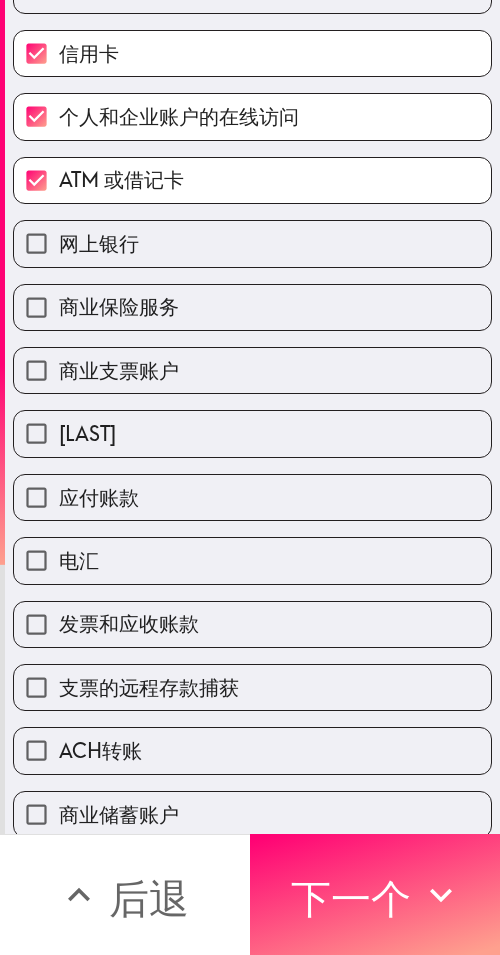 click on "泽勒" at bounding box center (252, 433) 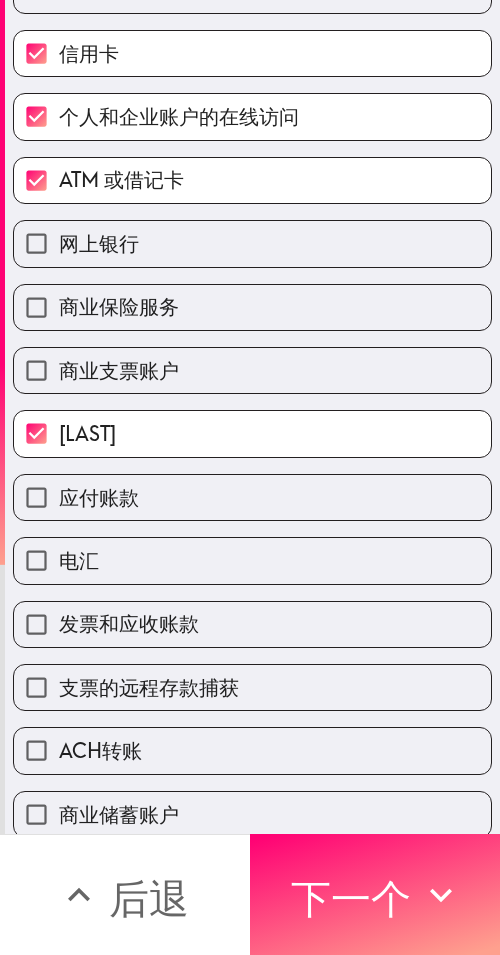 click on "发票和应收账款" at bounding box center [244, 616] 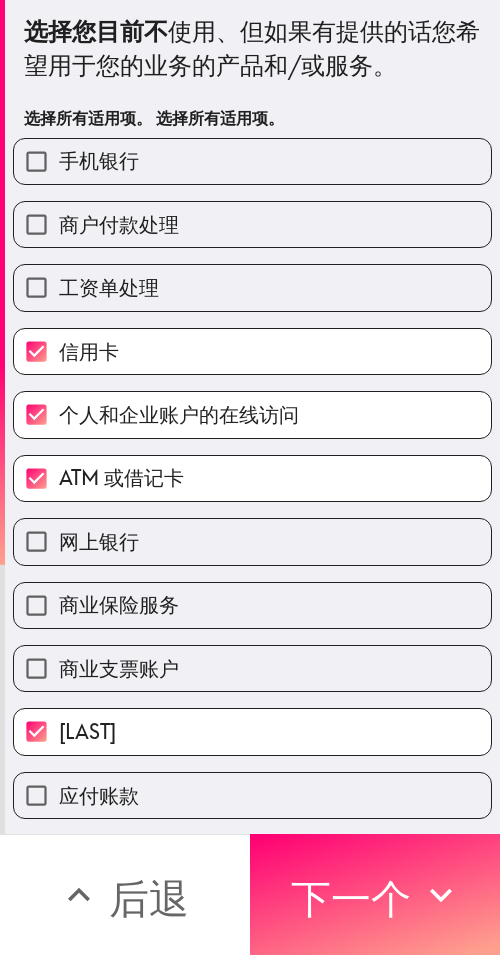 scroll, scrollTop: 0, scrollLeft: 0, axis: both 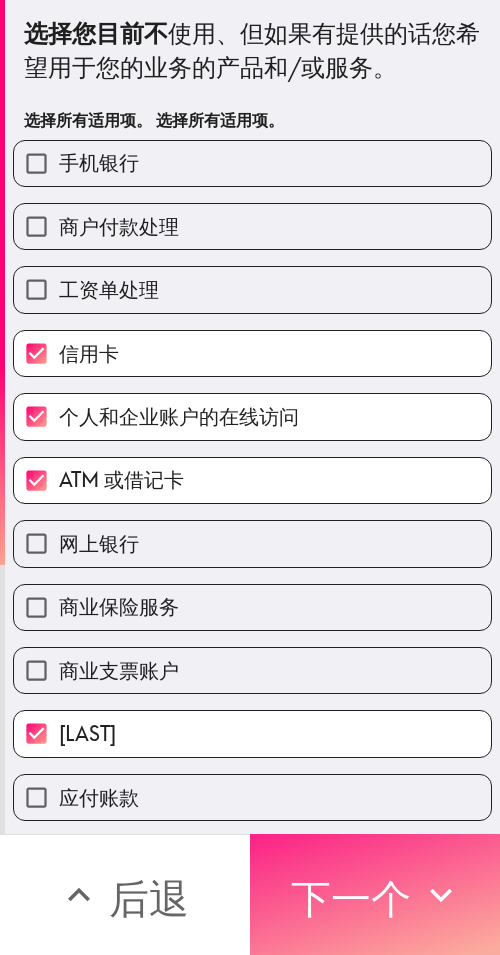 click on "下一个" at bounding box center [351, 898] 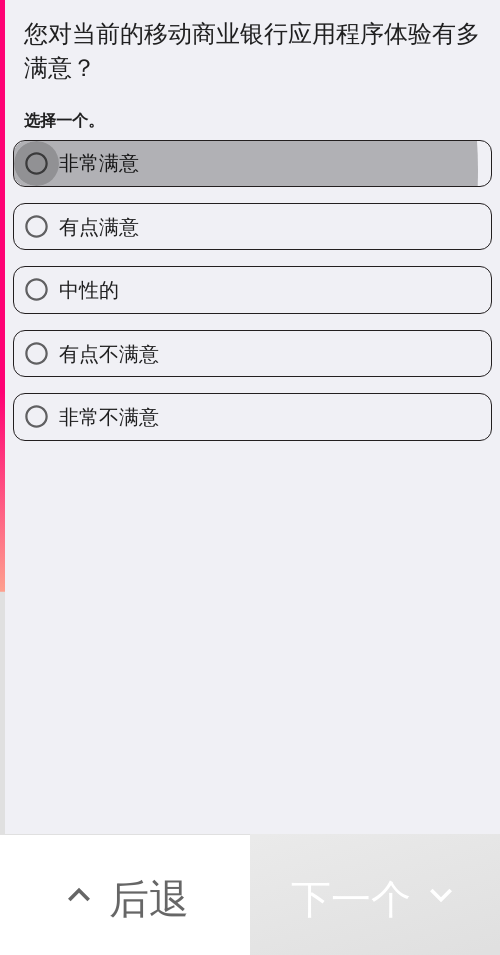 click on "非常满意" at bounding box center (36, 163) 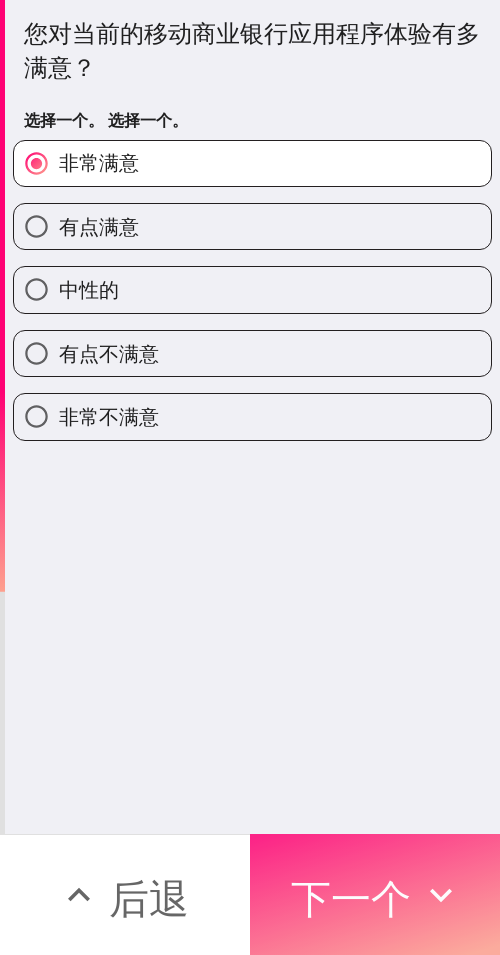 drag, startPoint x: 406, startPoint y: 855, endPoint x: 385, endPoint y: 844, distance: 23.70654 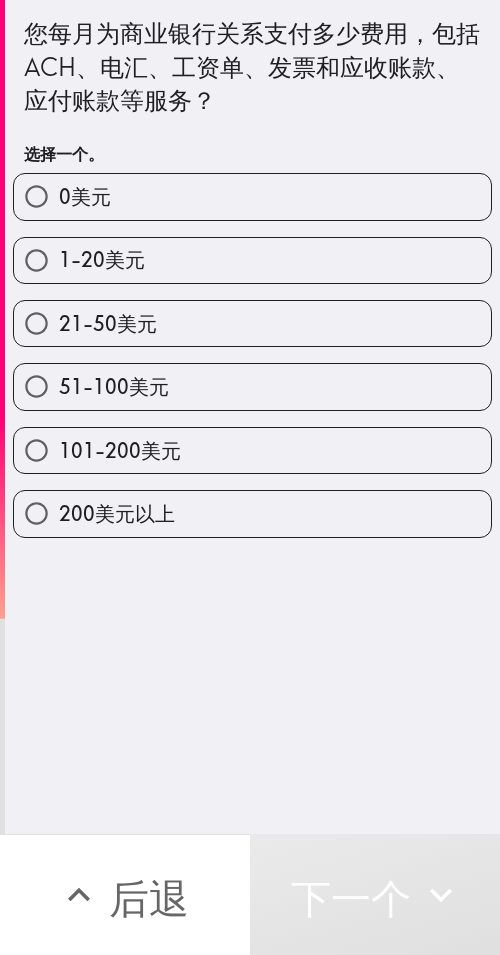 click on "101-200美元" at bounding box center [120, 450] 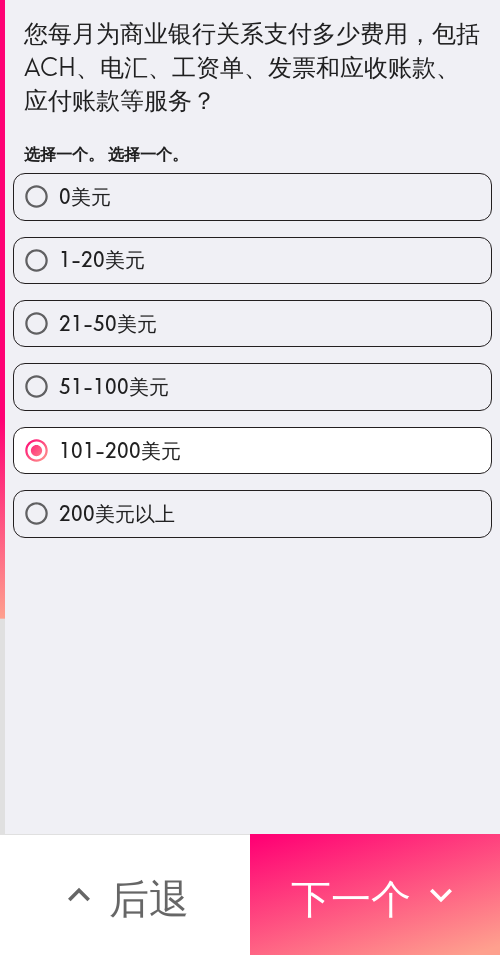drag, startPoint x: 415, startPoint y: 883, endPoint x: 138, endPoint y: 849, distance: 279.07883 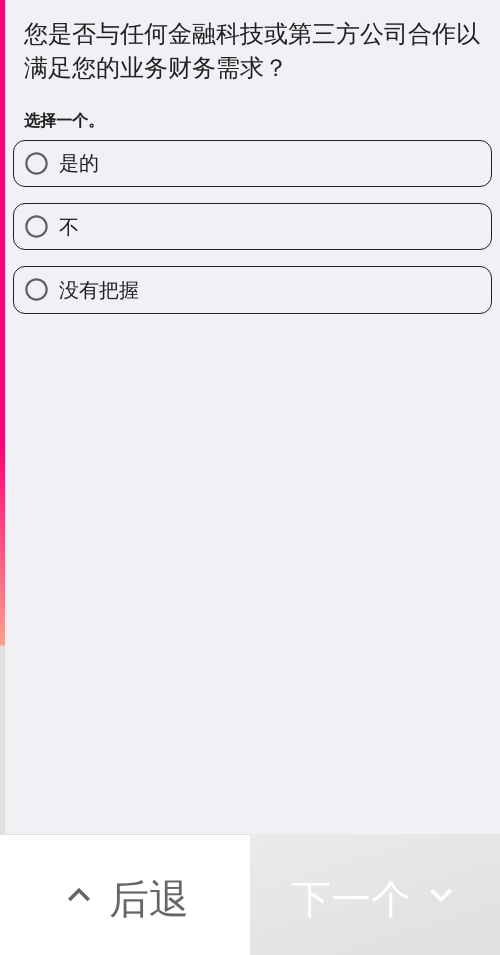 click on "是的" at bounding box center [252, 163] 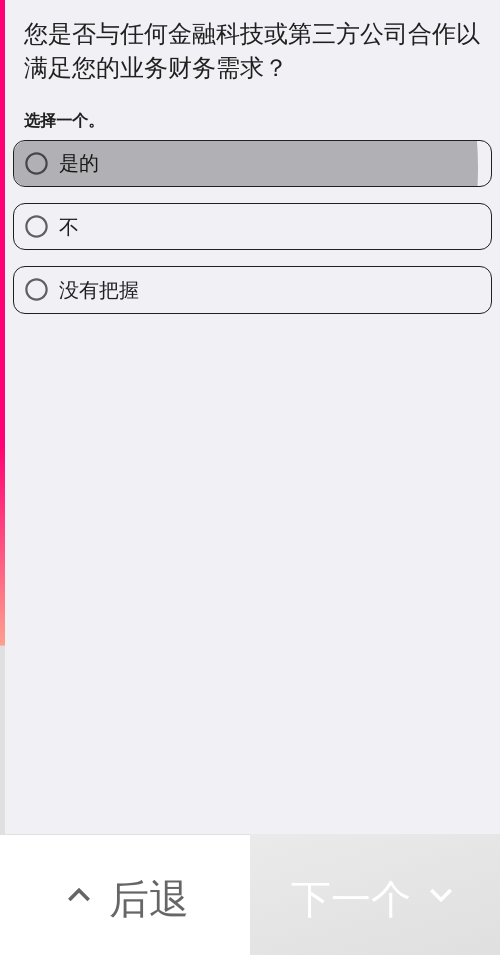 click on "是的" at bounding box center (252, 163) 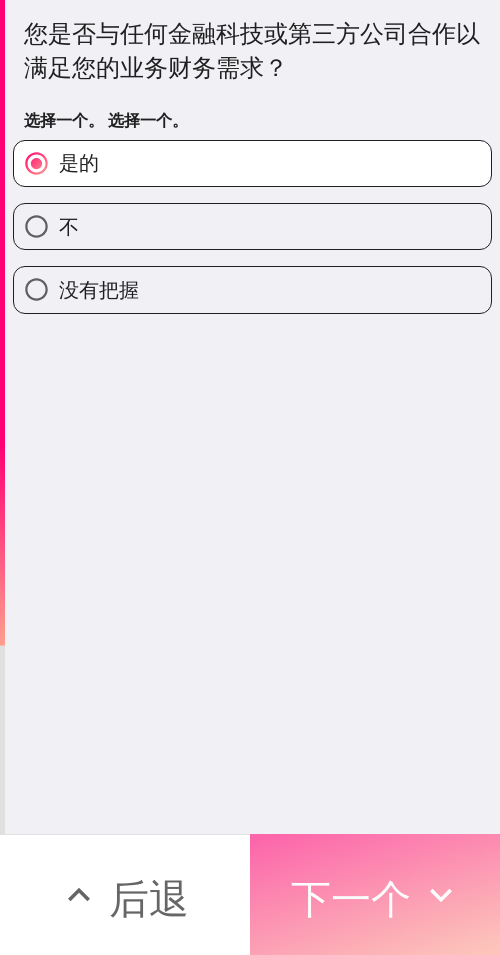 click on "下一个" at bounding box center (351, 898) 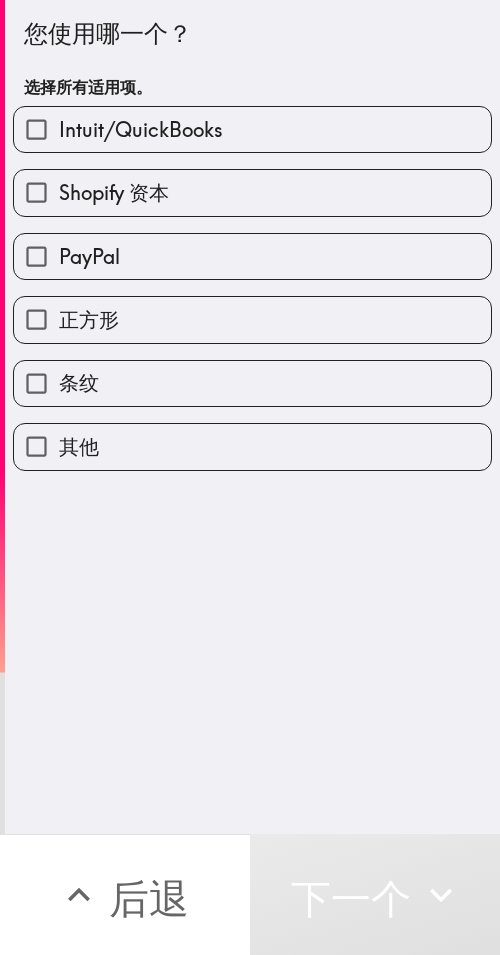 drag, startPoint x: 285, startPoint y: 262, endPoint x: 276, endPoint y: 310, distance: 48.83646 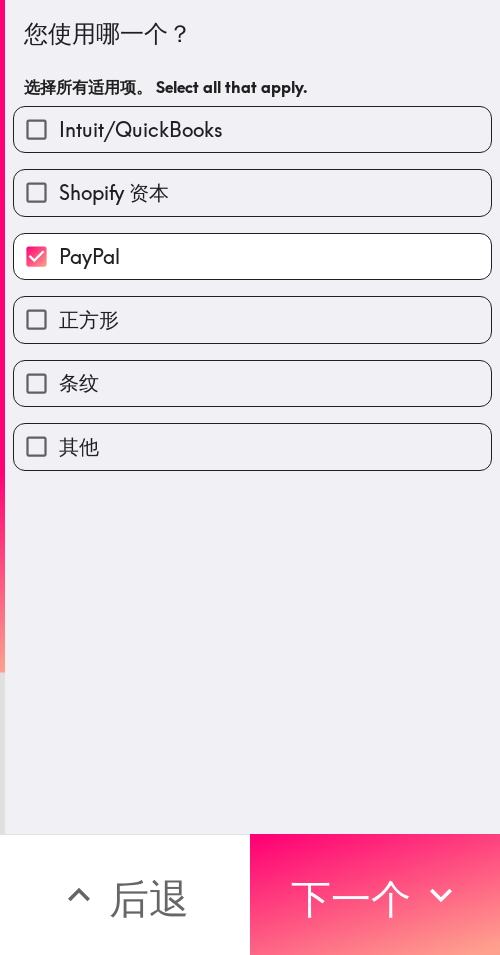 click on "正方形" at bounding box center [252, 319] 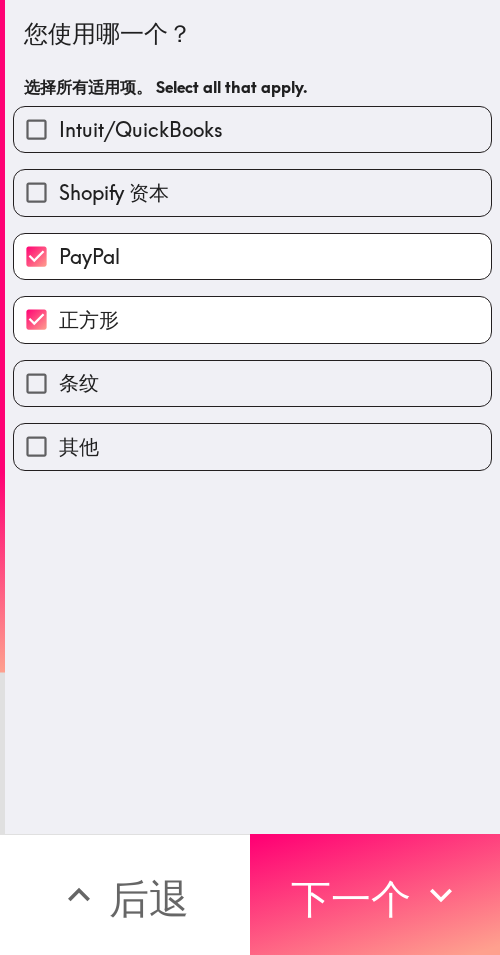 click on "Shopify 资本" at bounding box center (252, 192) 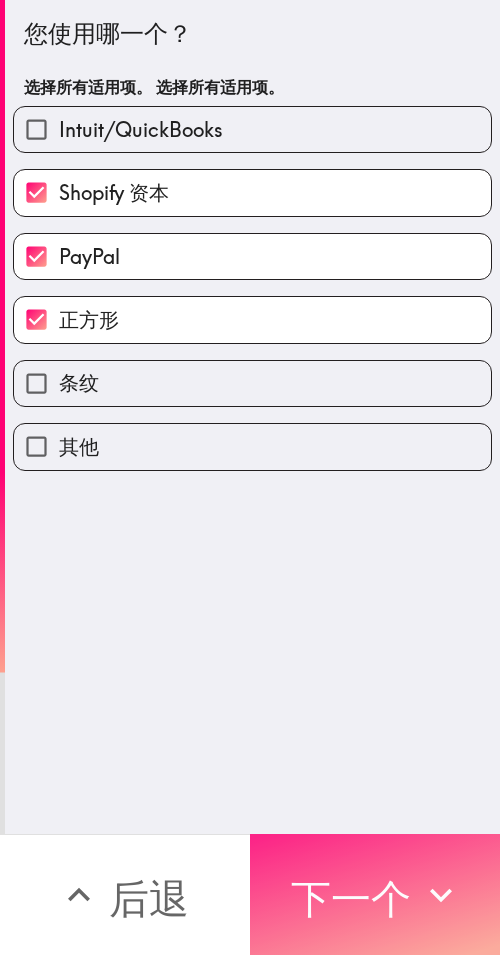 click on "下一个" at bounding box center [351, 898] 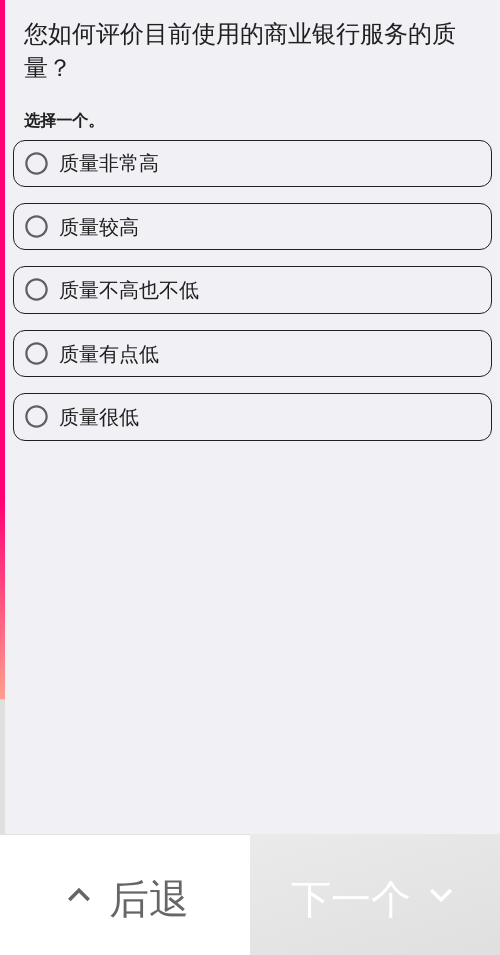 drag, startPoint x: 208, startPoint y: 180, endPoint x: 4, endPoint y: 341, distance: 259.8788 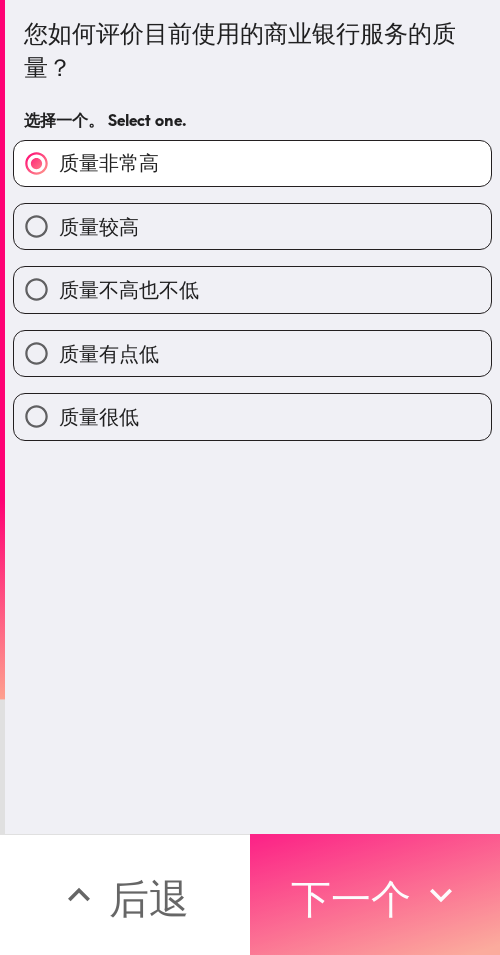 click 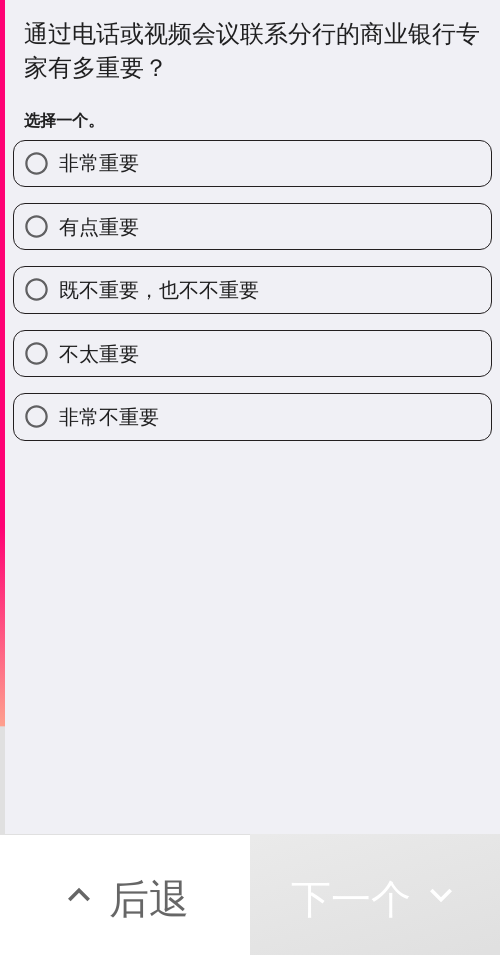 click on "既不重要，也不不重要" at bounding box center [159, 289] 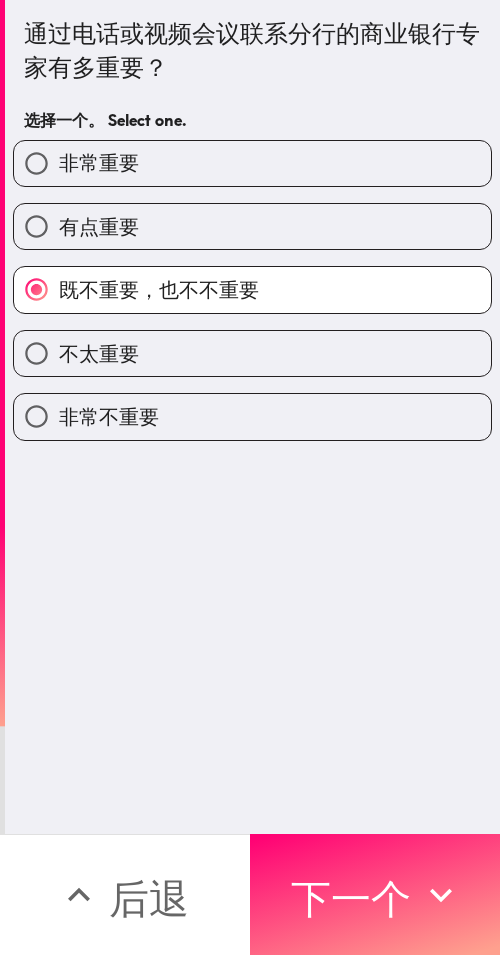 click on "有点重要" at bounding box center (252, 226) 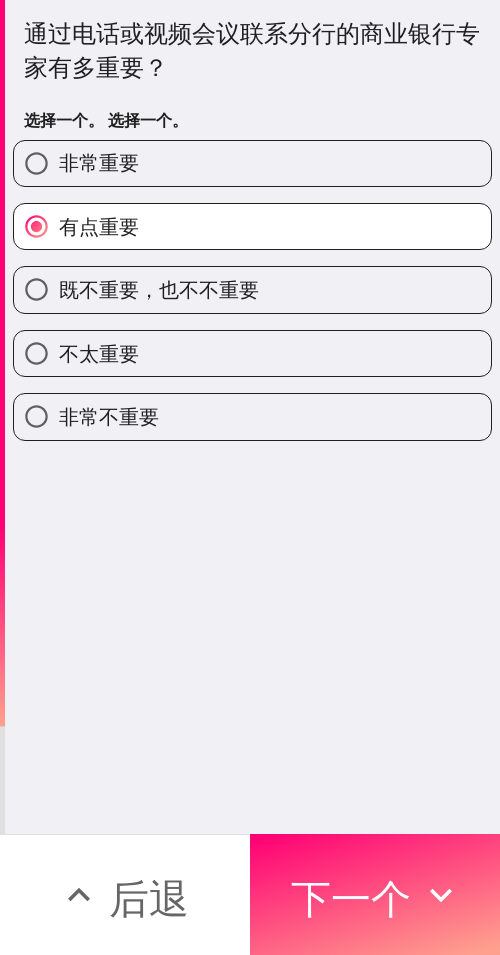 drag, startPoint x: 364, startPoint y: 873, endPoint x: 143, endPoint y: 838, distance: 223.75433 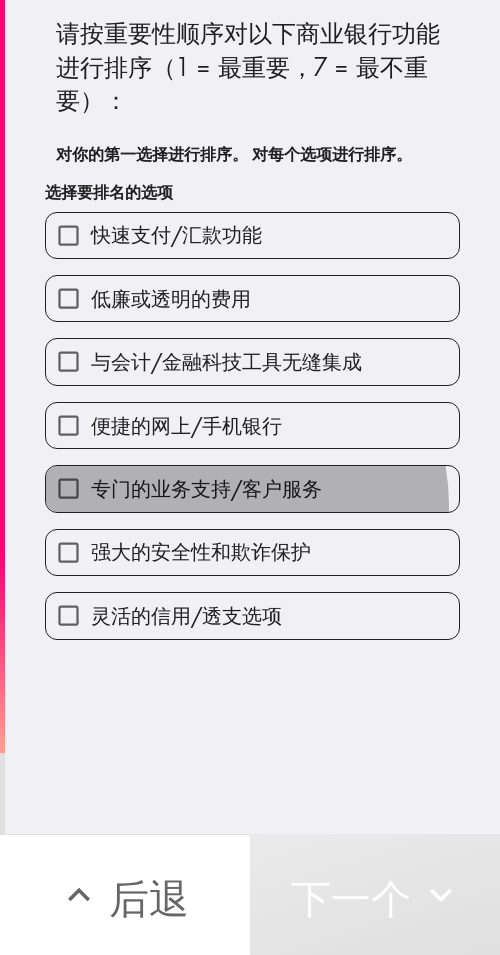click on "专门的业务支持/客户服务" at bounding box center [252, 488] 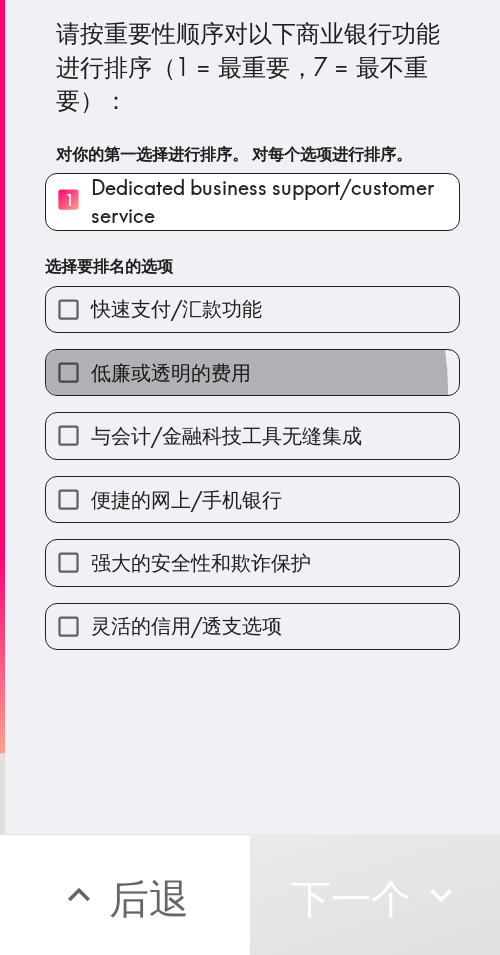 drag, startPoint x: 177, startPoint y: 389, endPoint x: 170, endPoint y: 377, distance: 13.892444 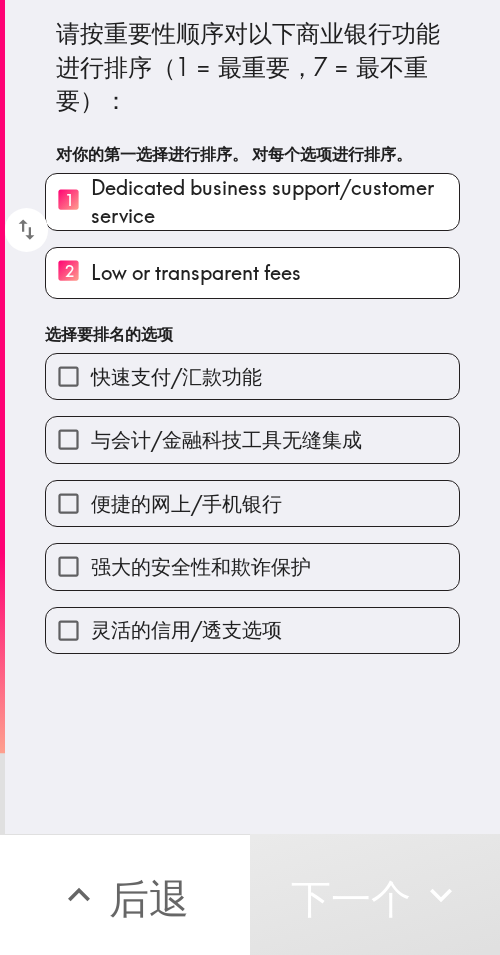click on "快速支付/汇款功能" at bounding box center (176, 376) 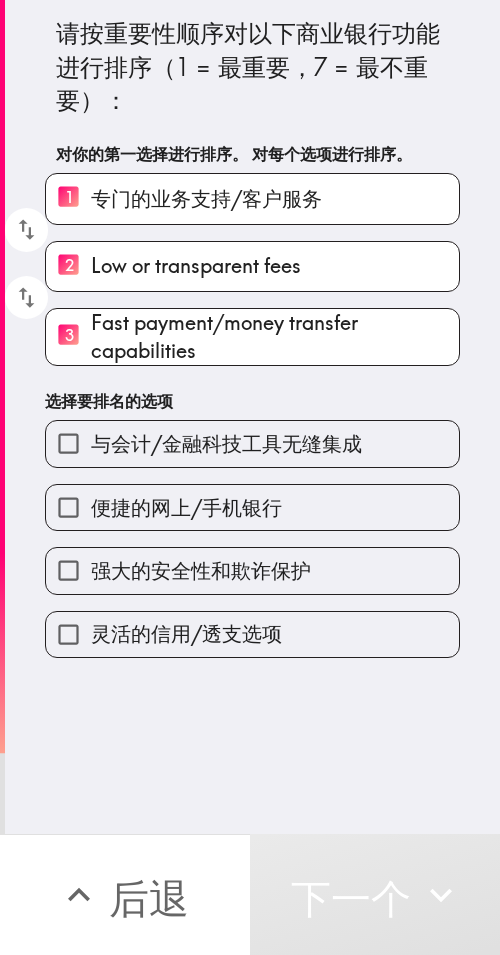 click on "便捷的网上/手机银行" at bounding box center (252, 507) 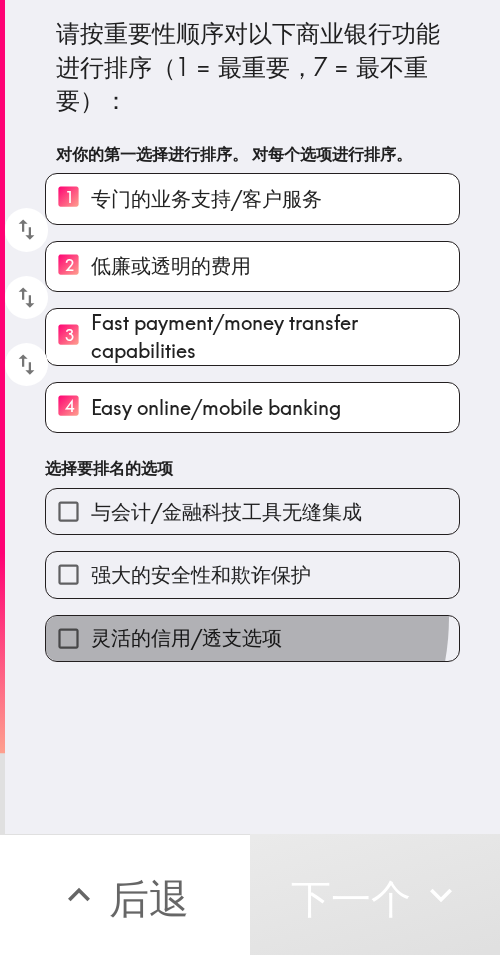 drag, startPoint x: 187, startPoint y: 617, endPoint x: 184, endPoint y: 646, distance: 29.15476 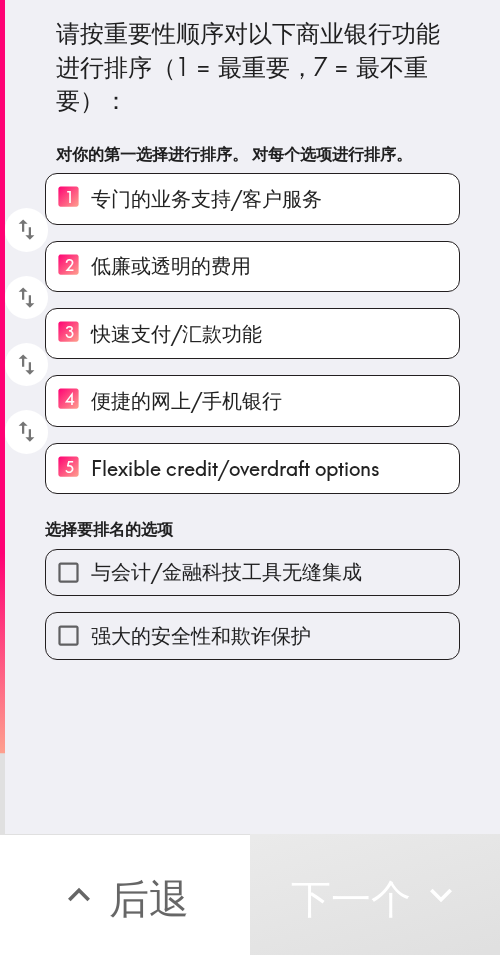 click on "强大的安全性和欺诈保护" at bounding box center (252, 635) 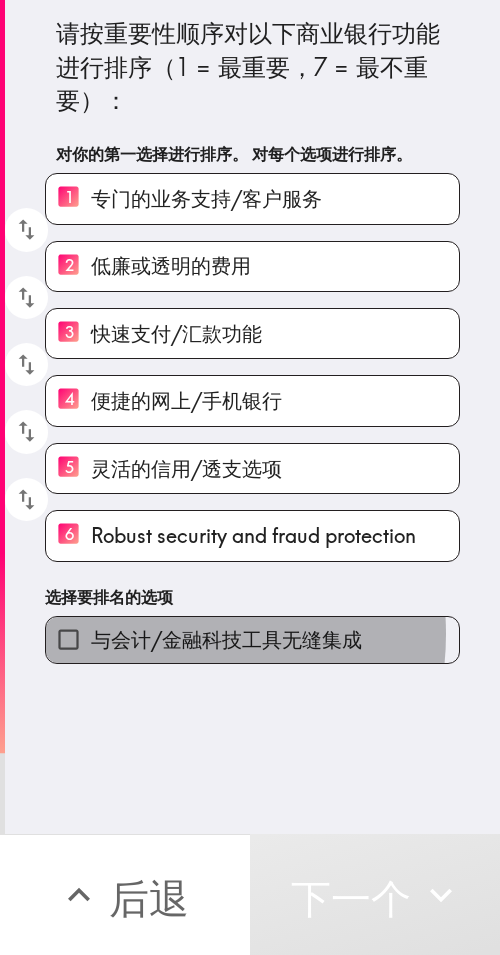 drag, startPoint x: 136, startPoint y: 634, endPoint x: 5, endPoint y: 630, distance: 131.06105 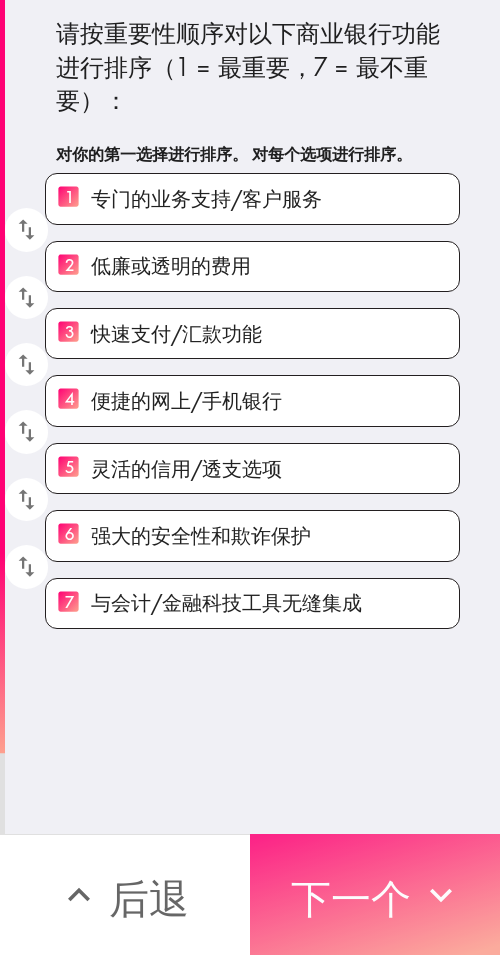 click on "下一个" at bounding box center [351, 898] 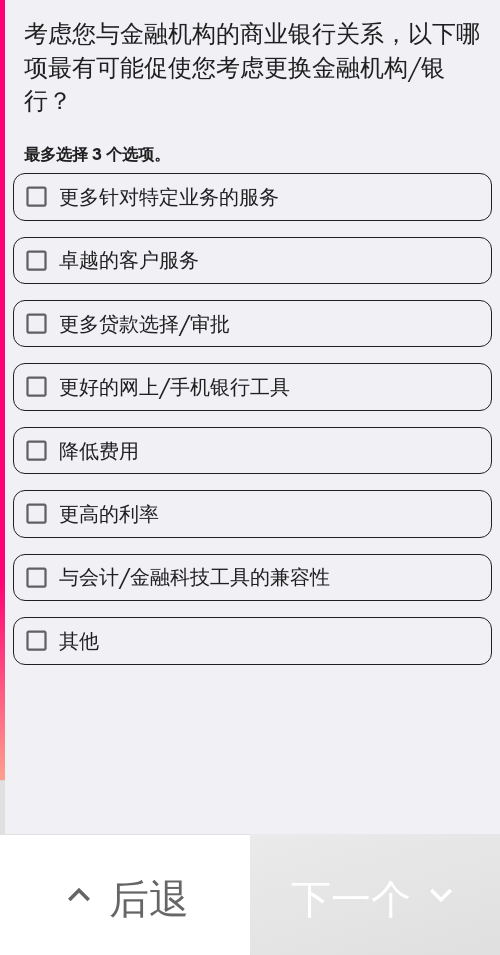 drag, startPoint x: 191, startPoint y: 222, endPoint x: 242, endPoint y: 224, distance: 51.0392 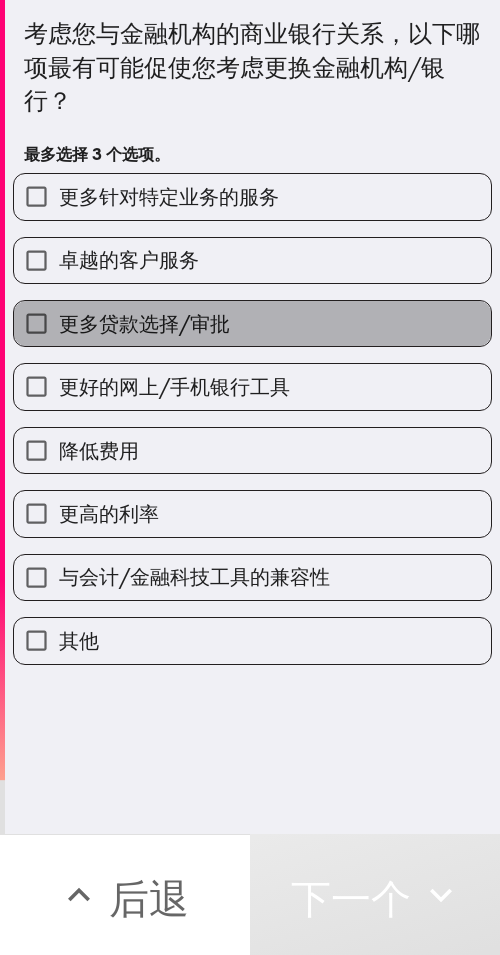 click on "更多贷款选择/审批" at bounding box center (252, 323) 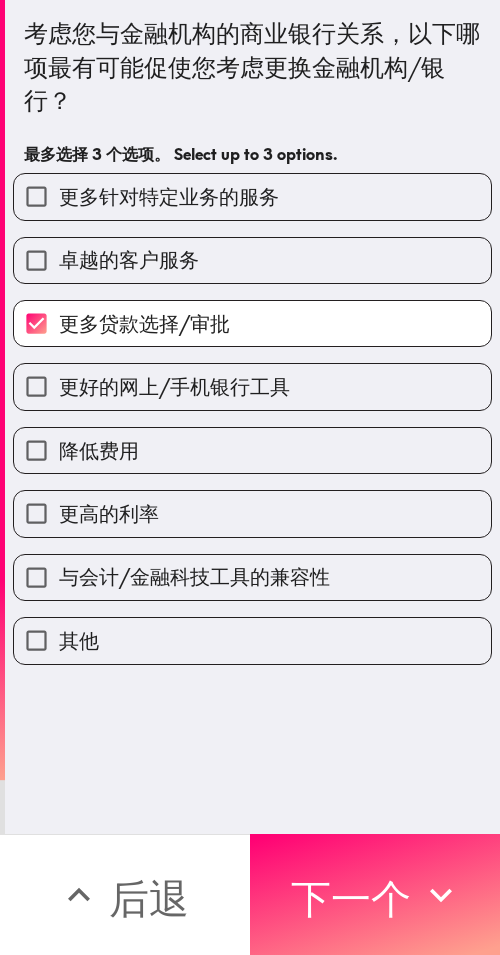 click on "更多针对特定业务的服务" at bounding box center [169, 196] 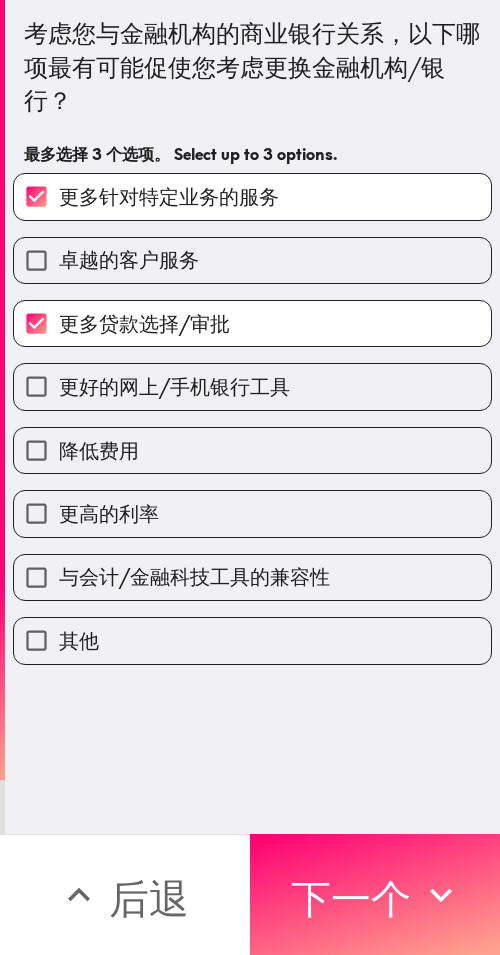 click on "降低费用" at bounding box center (244, 442) 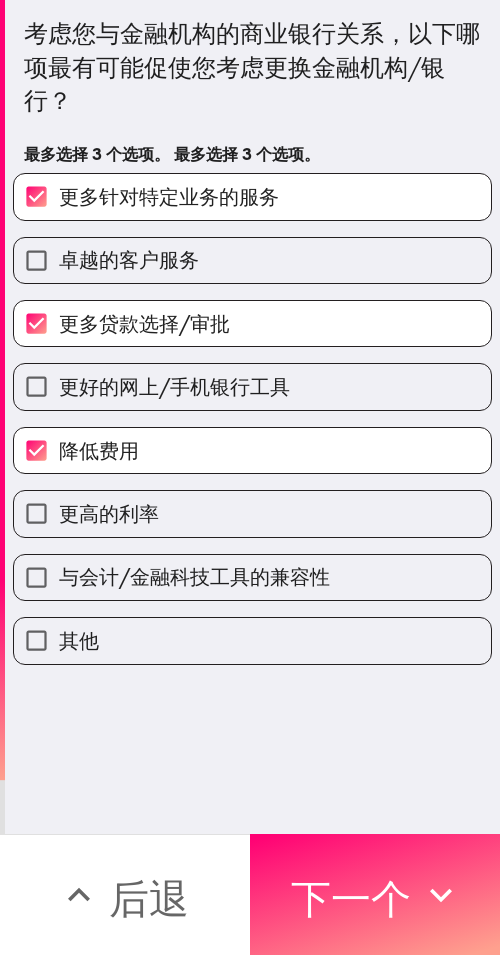 drag, startPoint x: 329, startPoint y: 900, endPoint x: 318, endPoint y: 887, distance: 17.029387 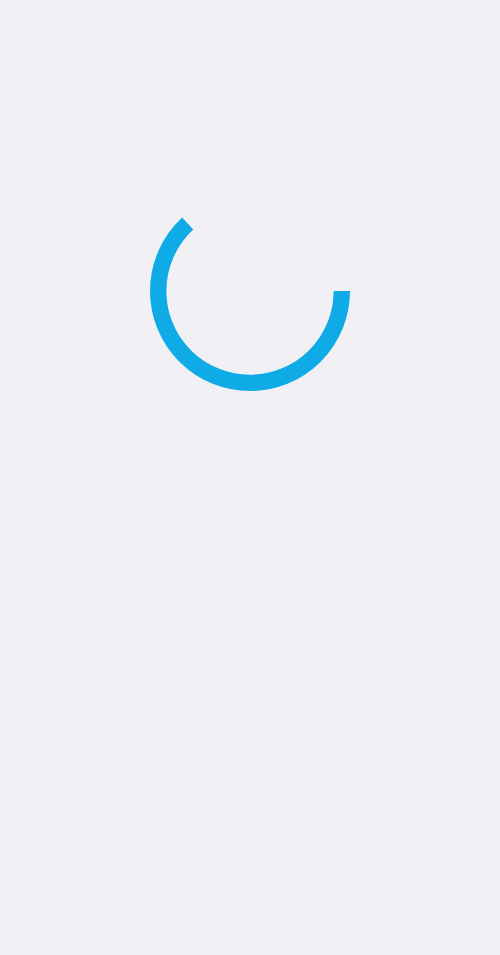 scroll, scrollTop: 0, scrollLeft: 0, axis: both 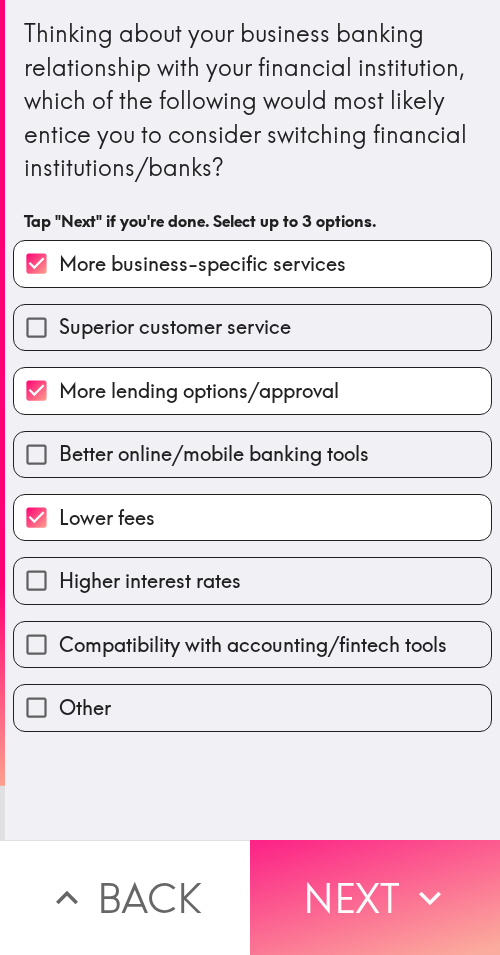 click on "Next" at bounding box center [375, 897] 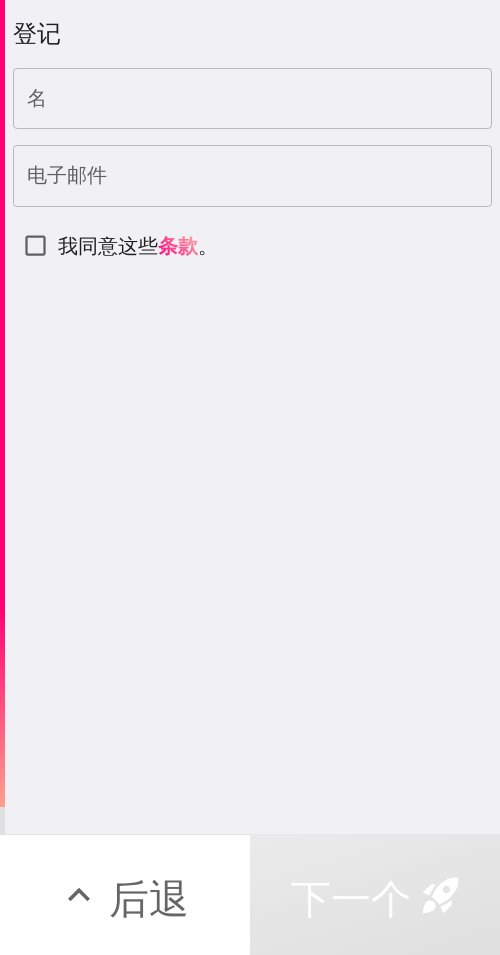 drag, startPoint x: 191, startPoint y: 102, endPoint x: 165, endPoint y: 114, distance: 28.635643 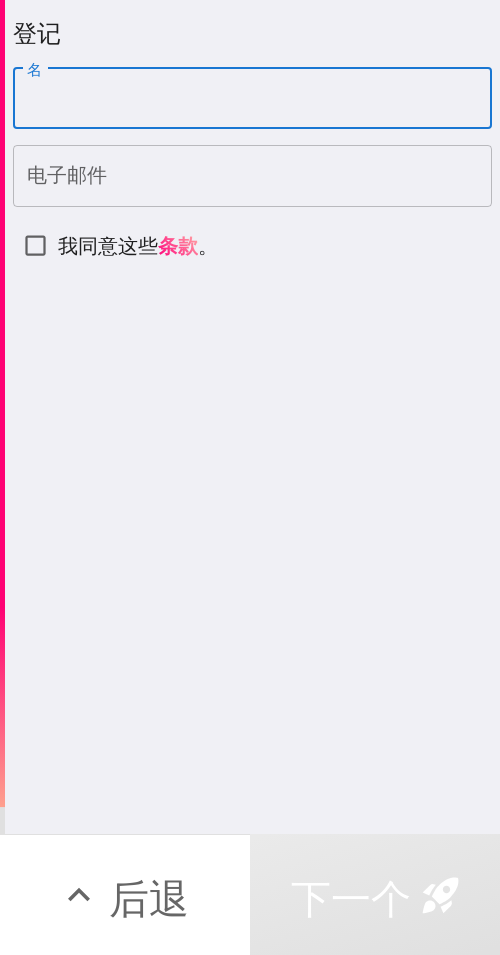 paste on "Beverly" 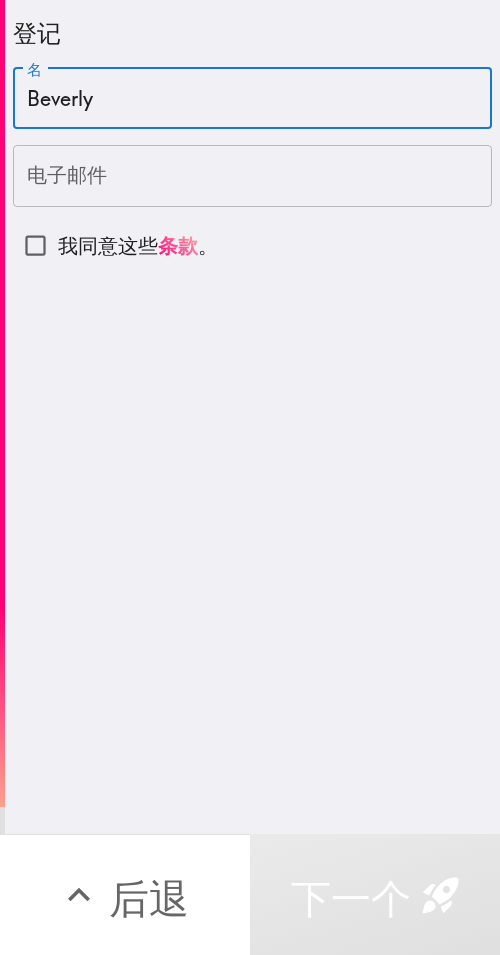 type on "Beverly" 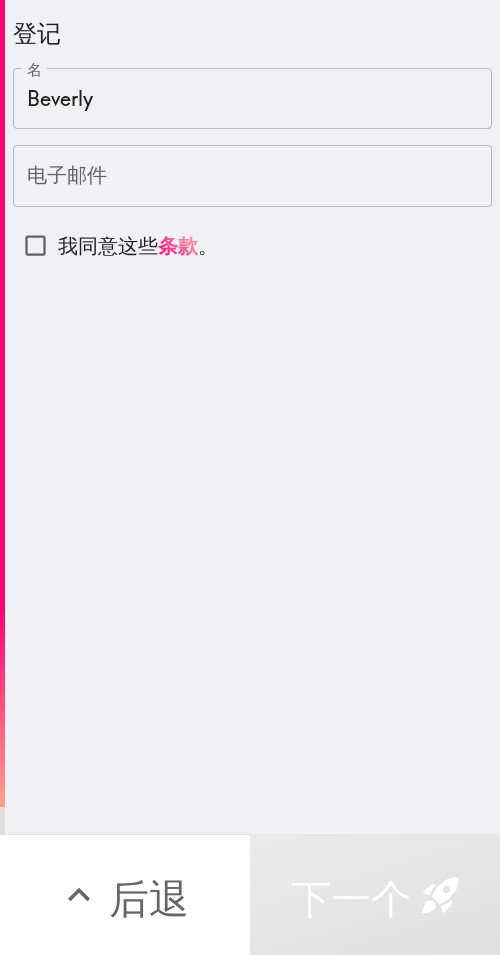 click on "电子邮件" at bounding box center [252, 176] 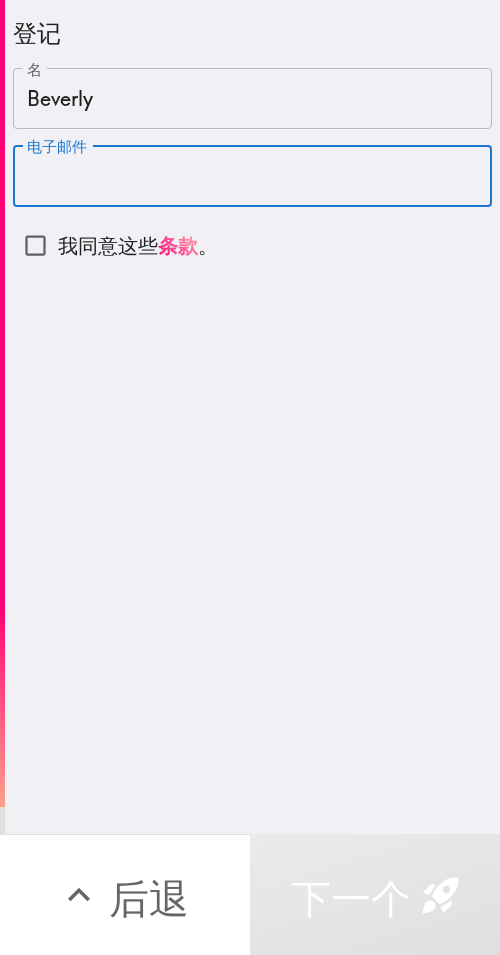 paste on "mitchellbeverly724@[example.com]" 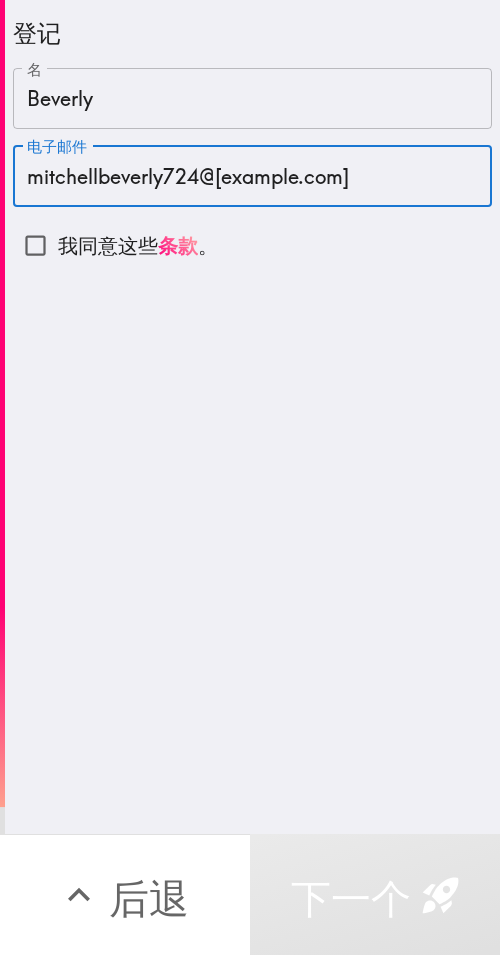 type on "mitchellbeverly724@[example.com]" 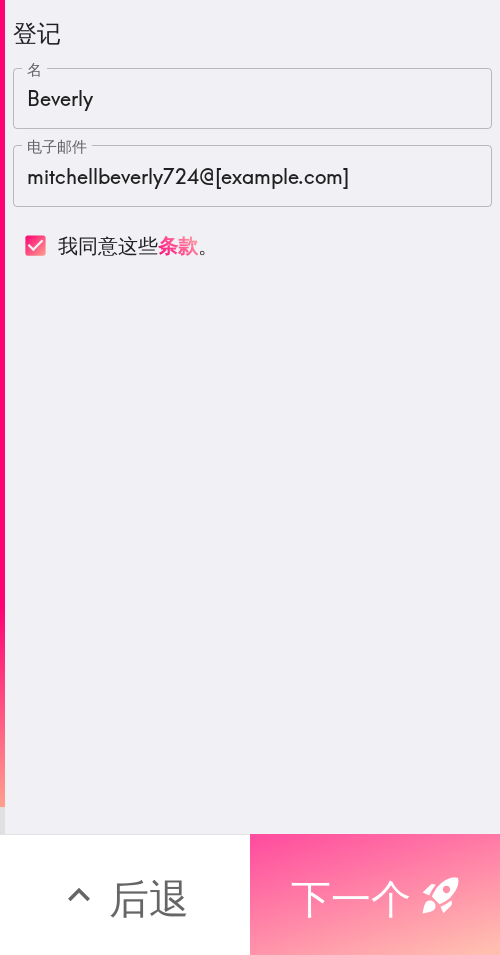 drag, startPoint x: 341, startPoint y: 865, endPoint x: 53, endPoint y: 772, distance: 302.64334 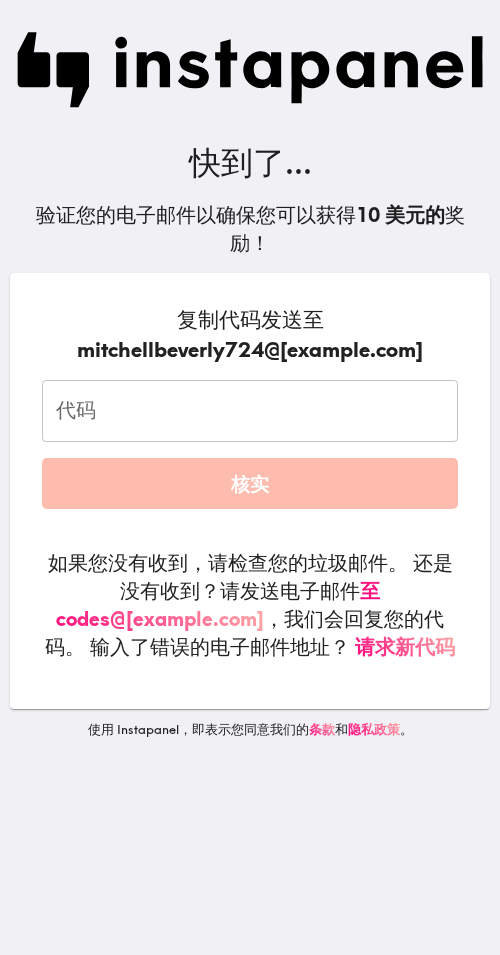 click on "代码" at bounding box center (250, 411) 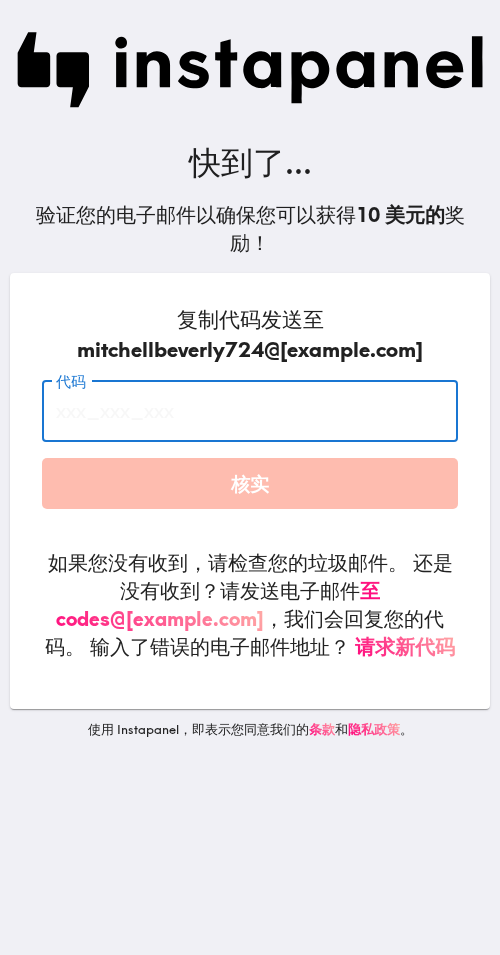 paste on "nPm_pBF_TMe" 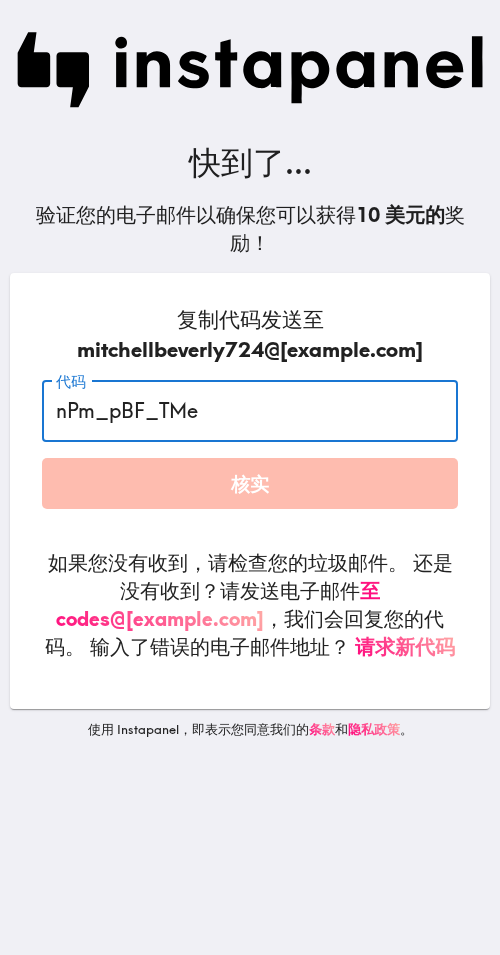 type on "nPm_pBF_TMe" 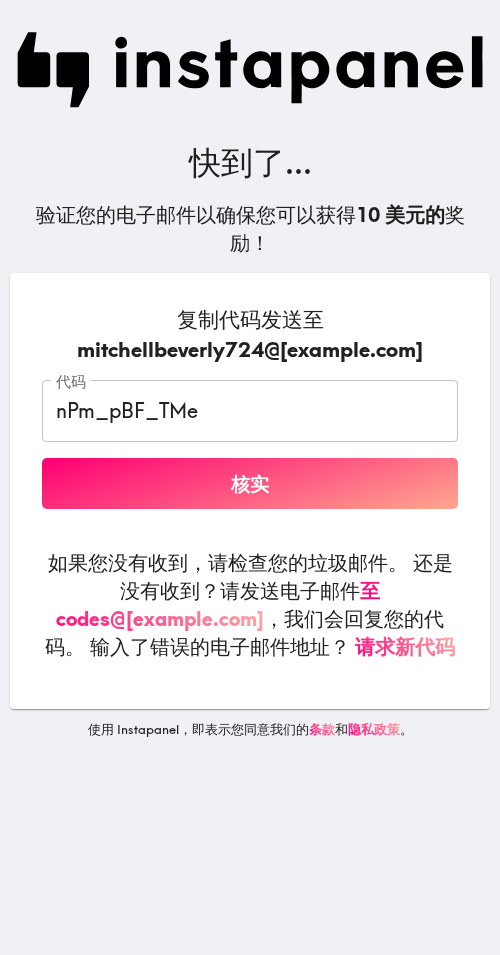 click on "核实" at bounding box center (250, 483) 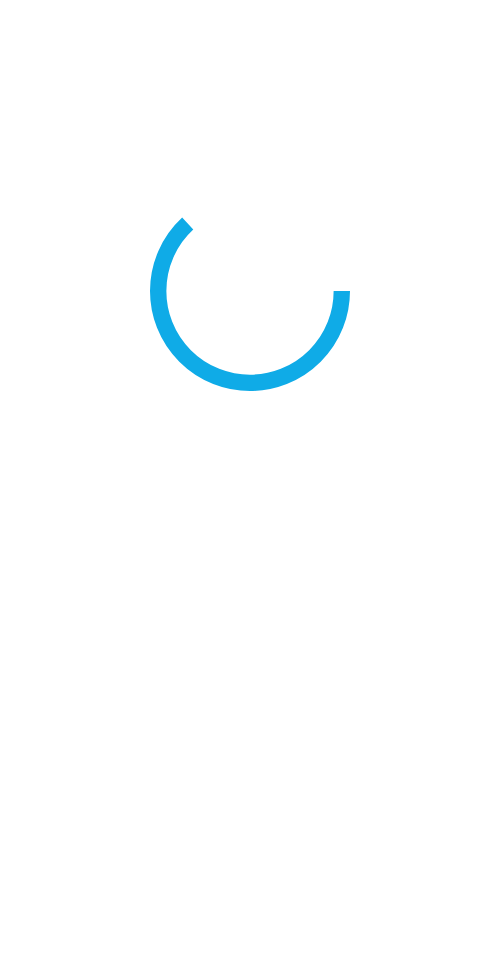 scroll, scrollTop: 0, scrollLeft: 0, axis: both 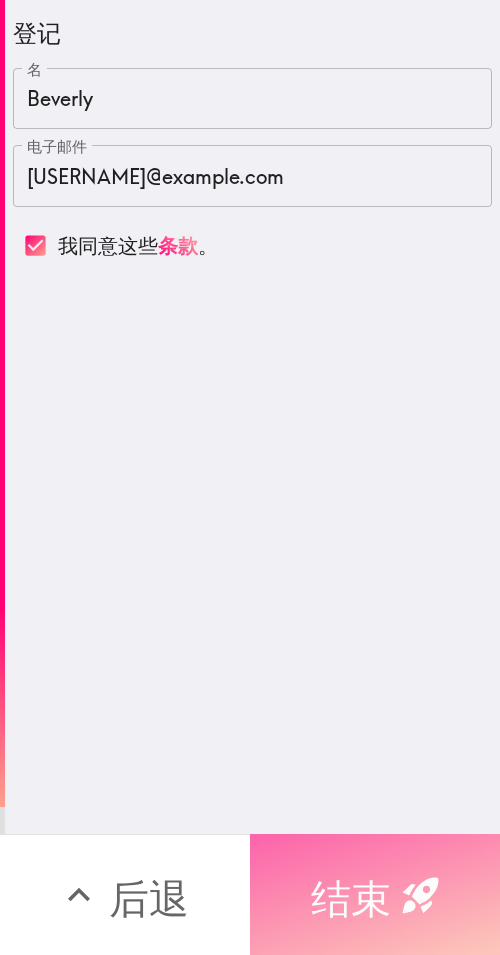 click on "结束" at bounding box center [351, 895] 